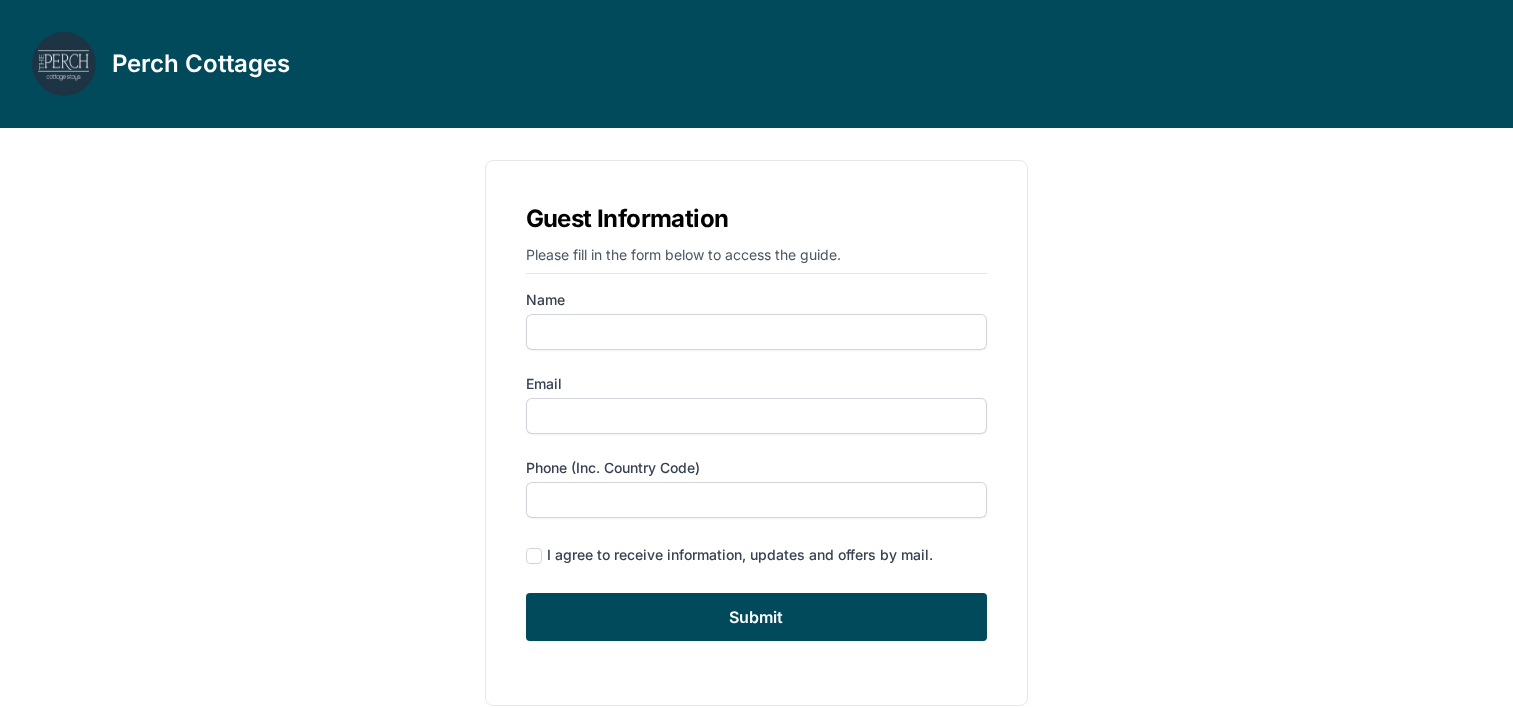 scroll, scrollTop: 0, scrollLeft: 0, axis: both 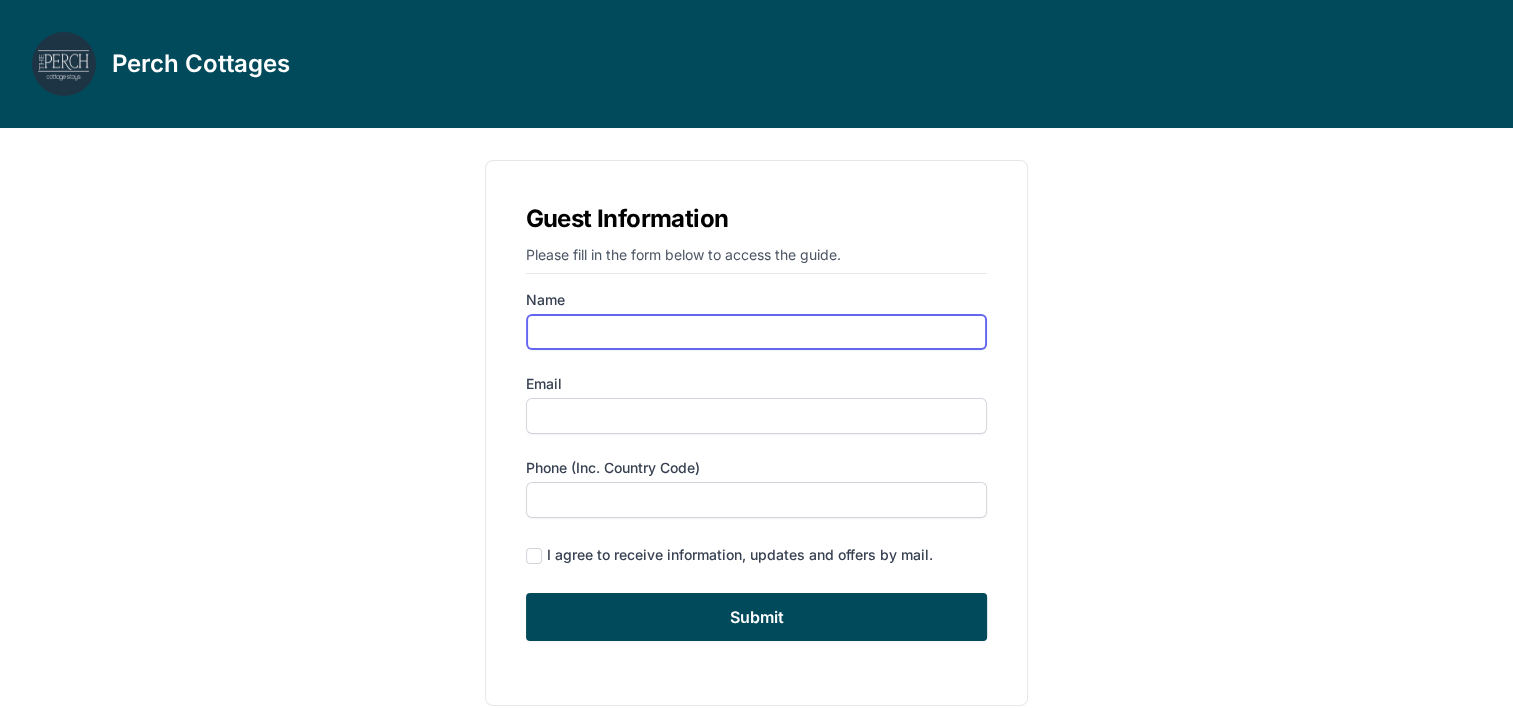 click on "Name" at bounding box center [757, 332] 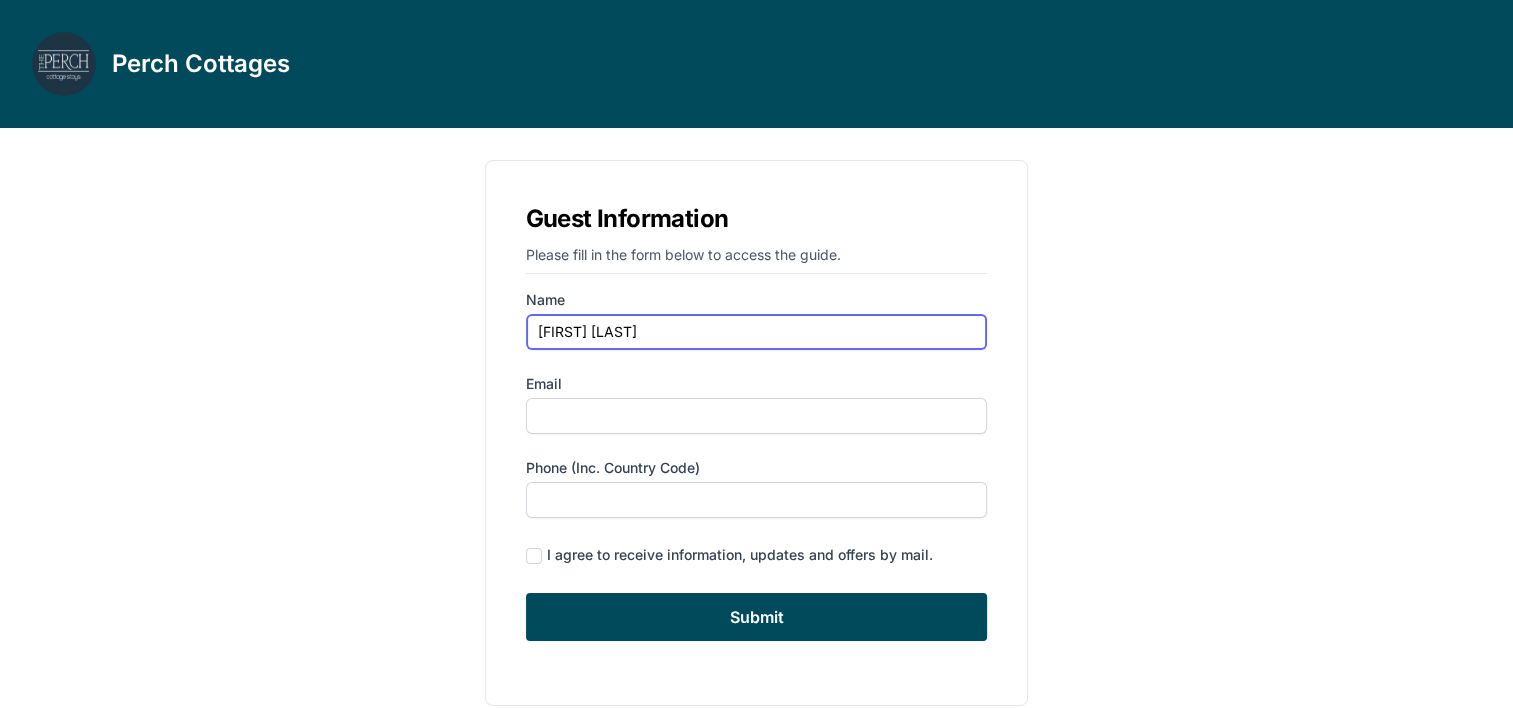 type on "[EMAIL]" 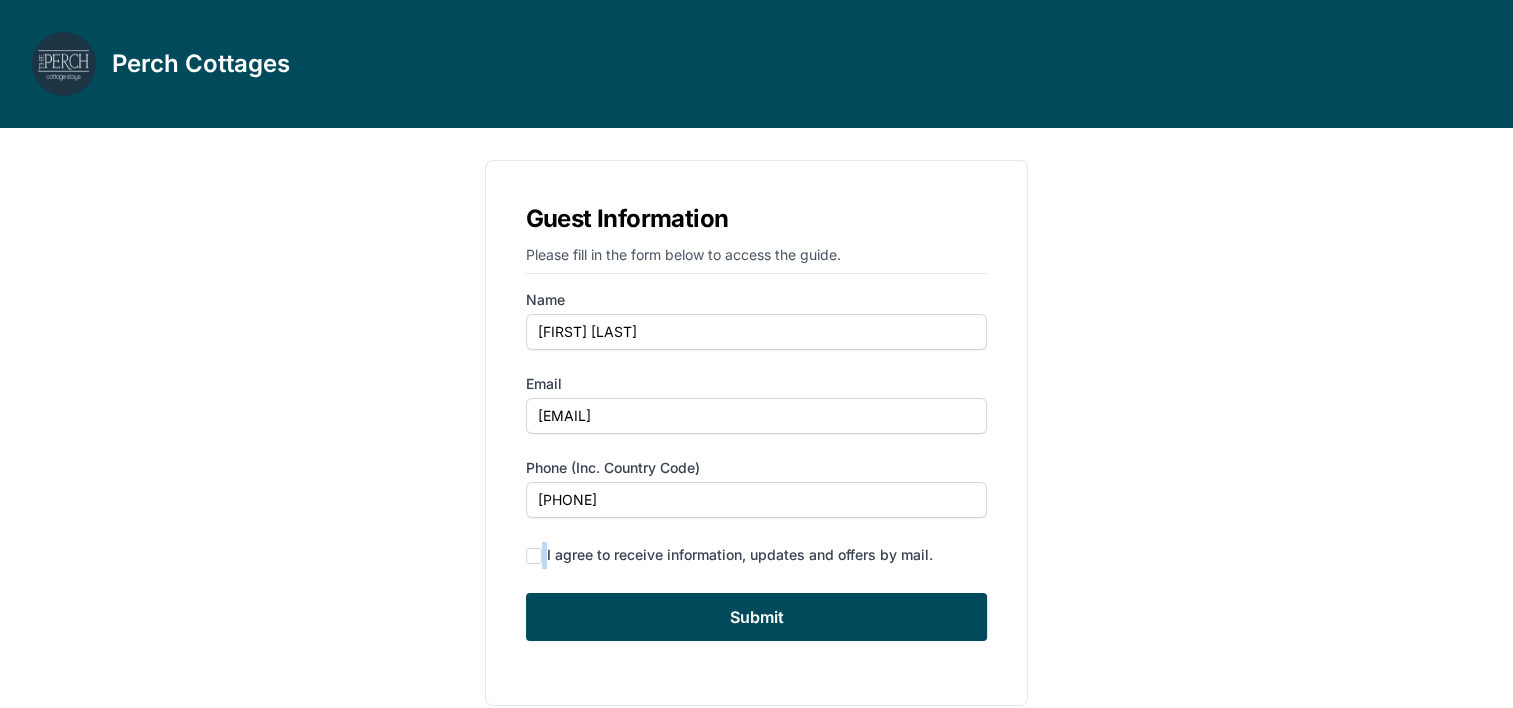 click on "I agree to receive information, updates and offers by mail." at bounding box center [757, 555] 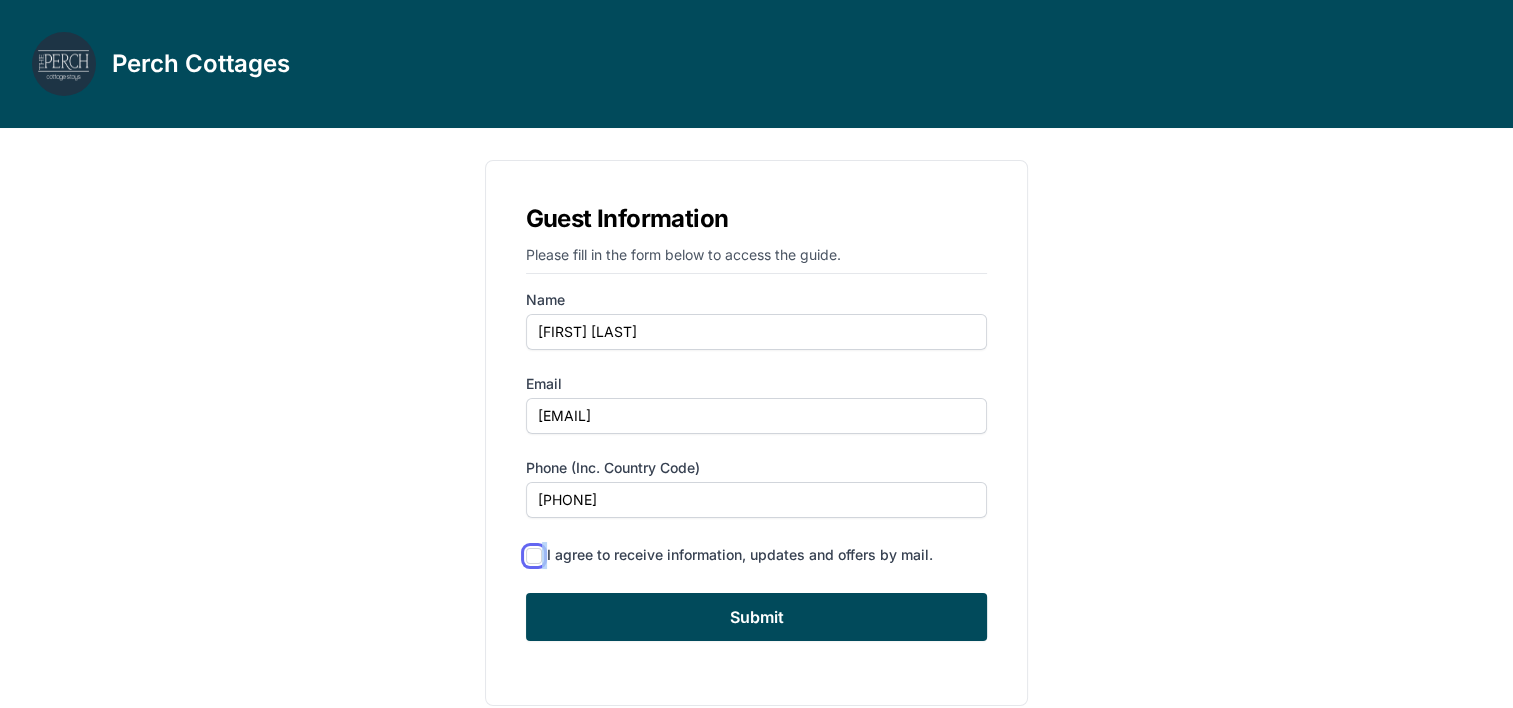 click at bounding box center [534, 556] 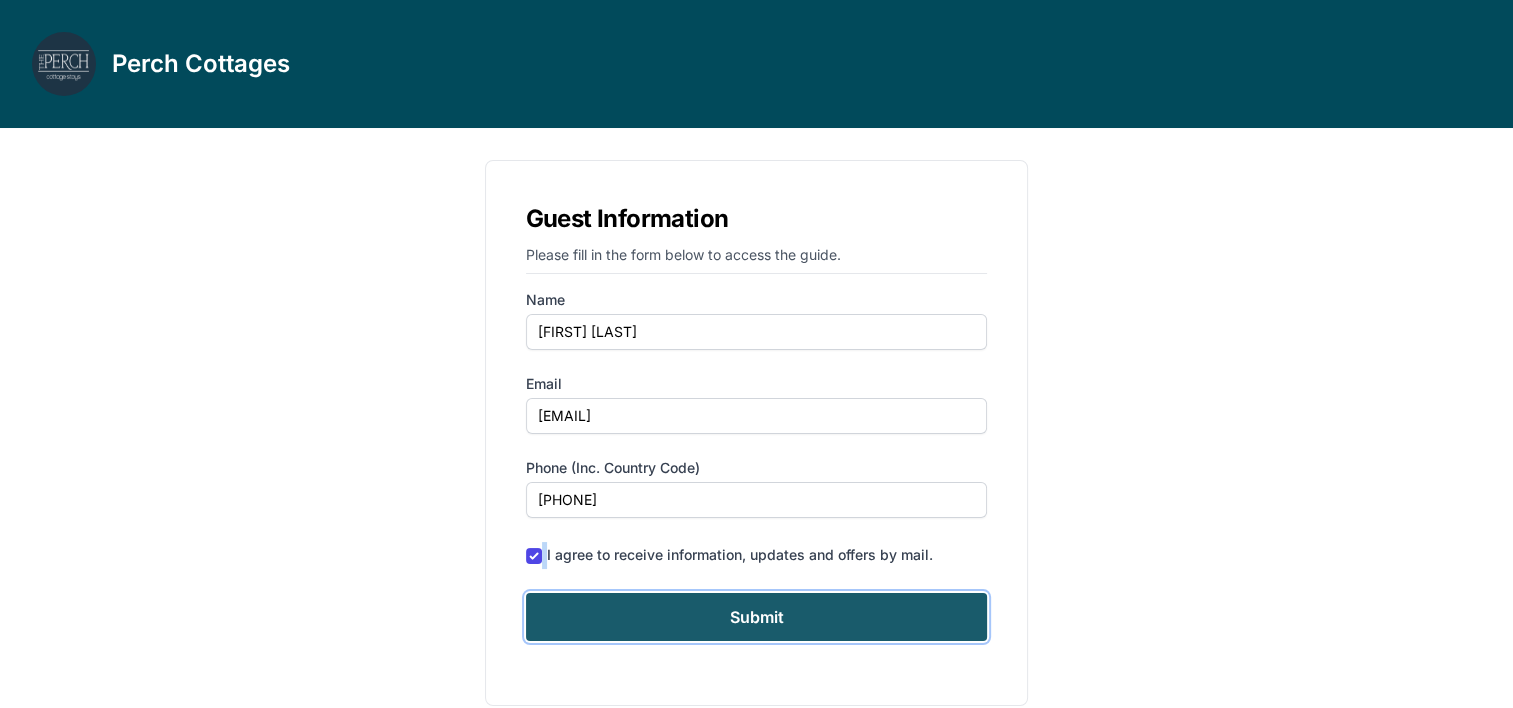 click on "Submit" at bounding box center (757, 617) 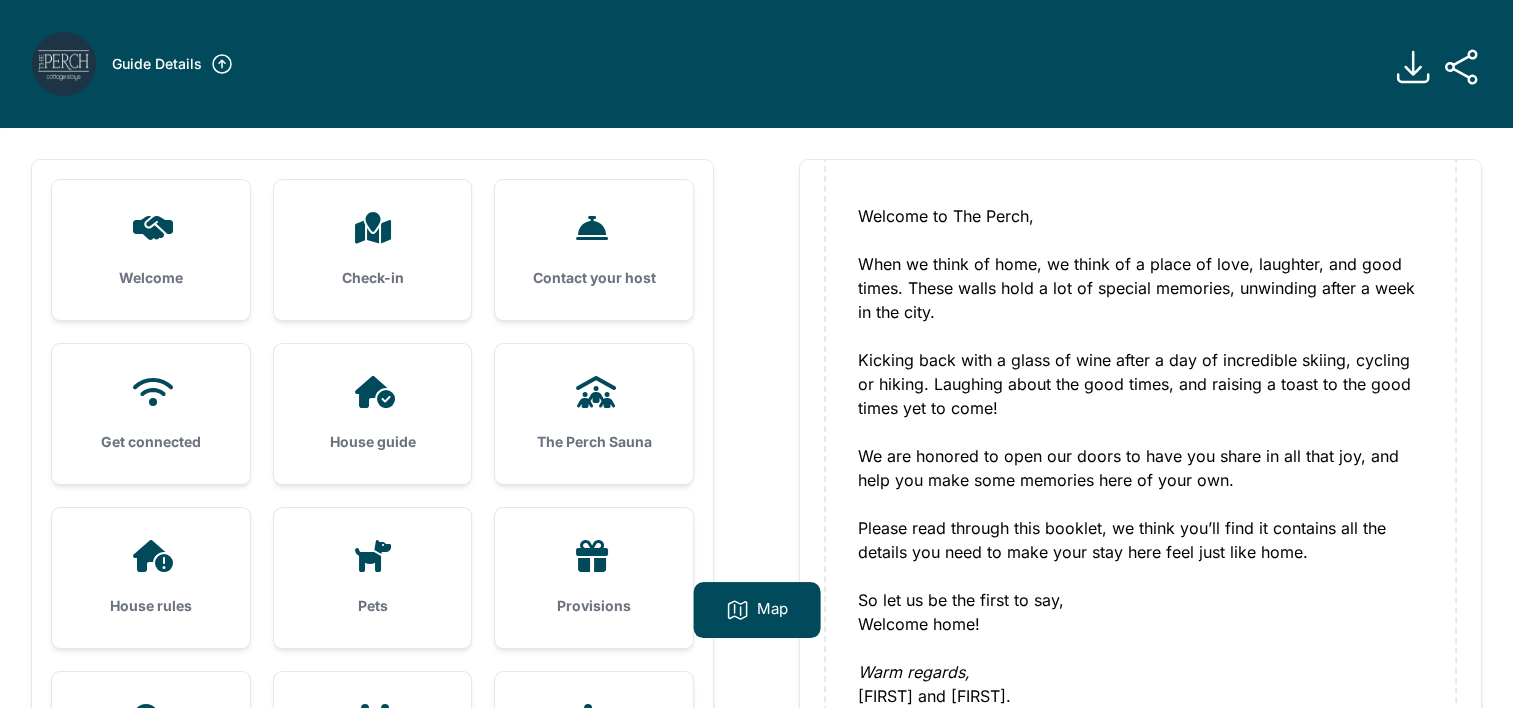 scroll, scrollTop: 200, scrollLeft: 0, axis: vertical 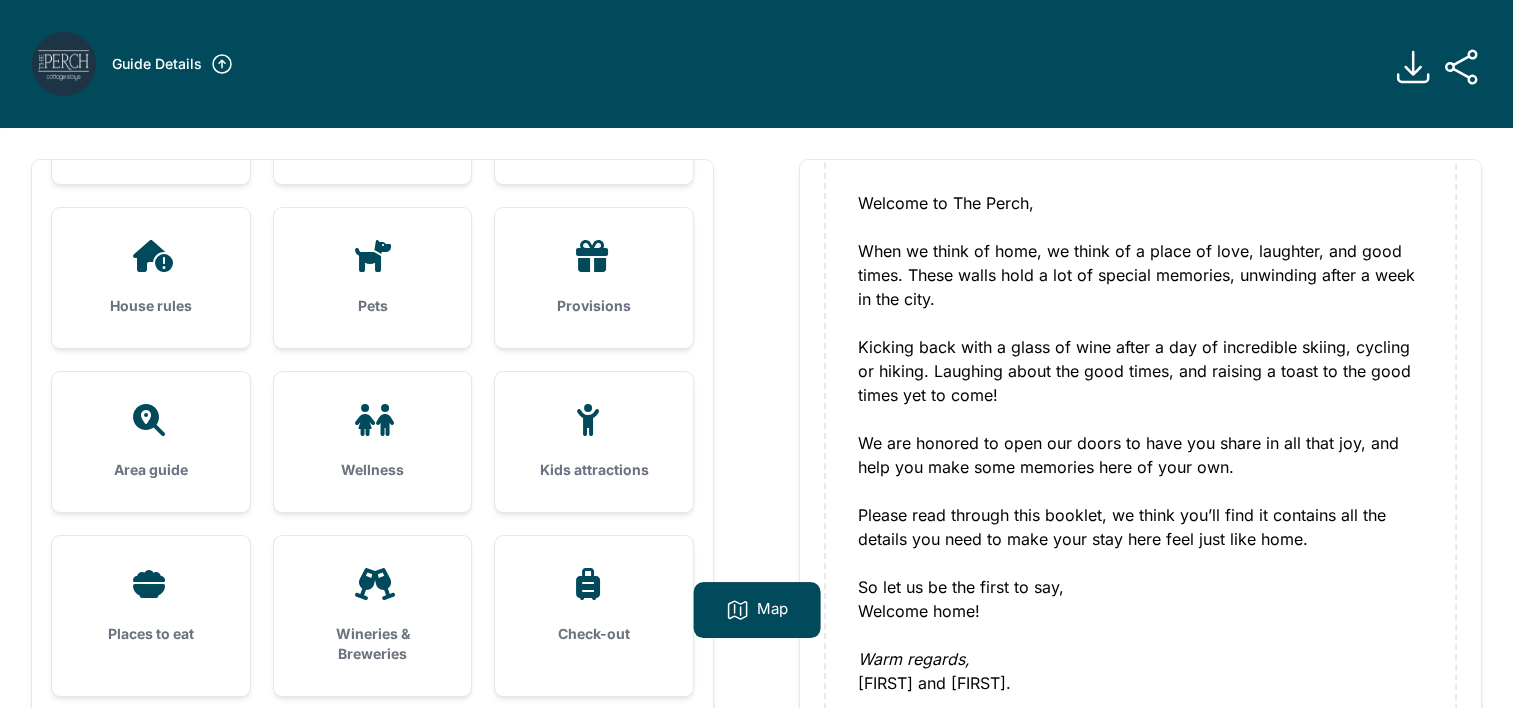 click at bounding box center [594, 420] 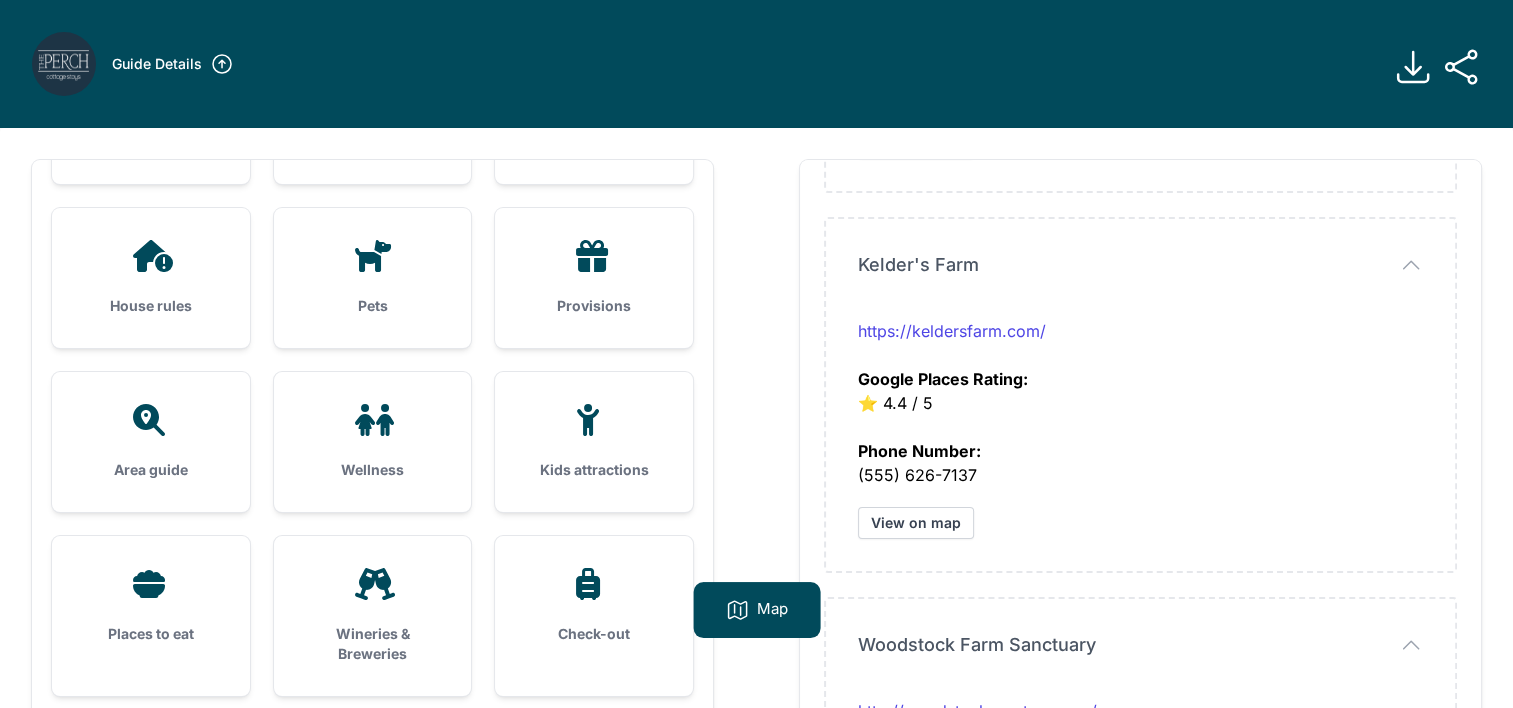 scroll, scrollTop: 700, scrollLeft: 0, axis: vertical 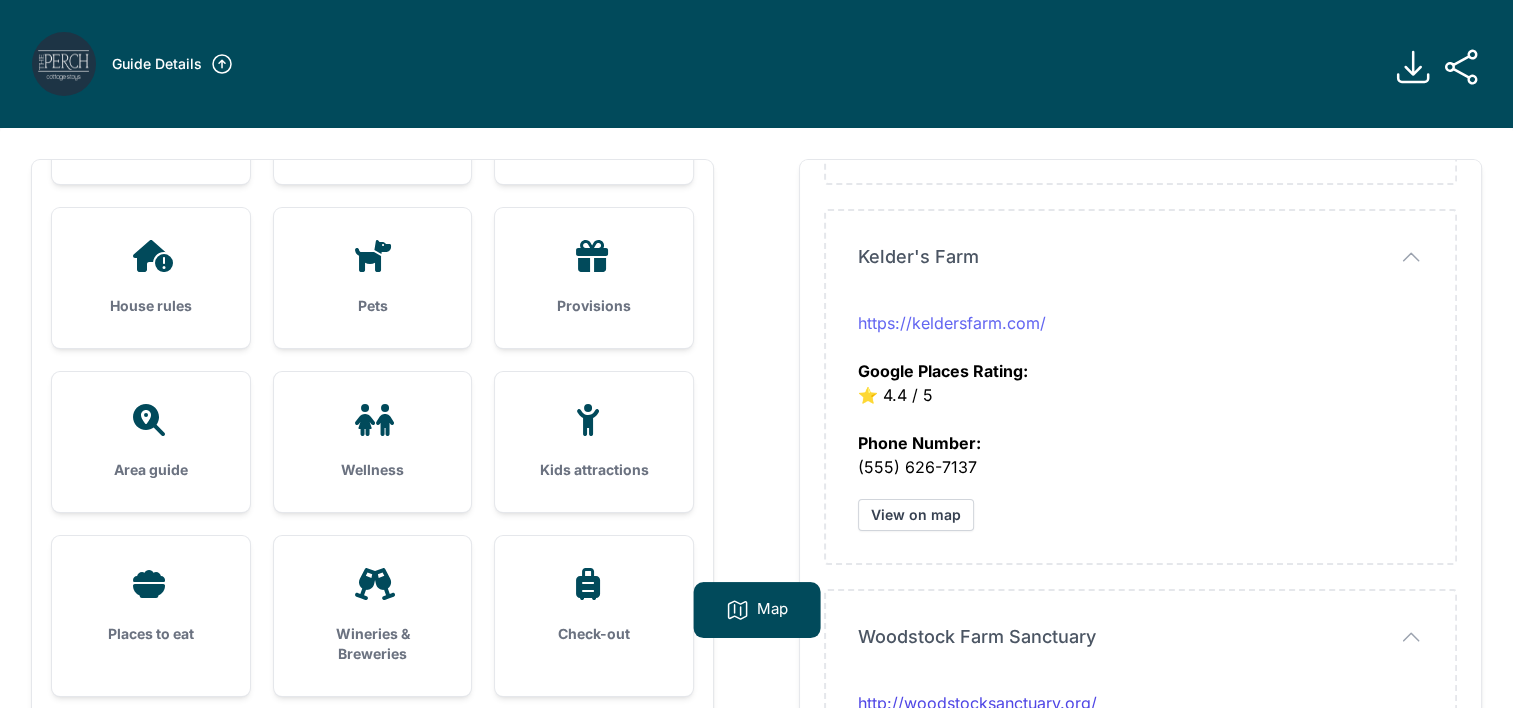 click on "https://keldersfarm.com/" at bounding box center (952, 323) 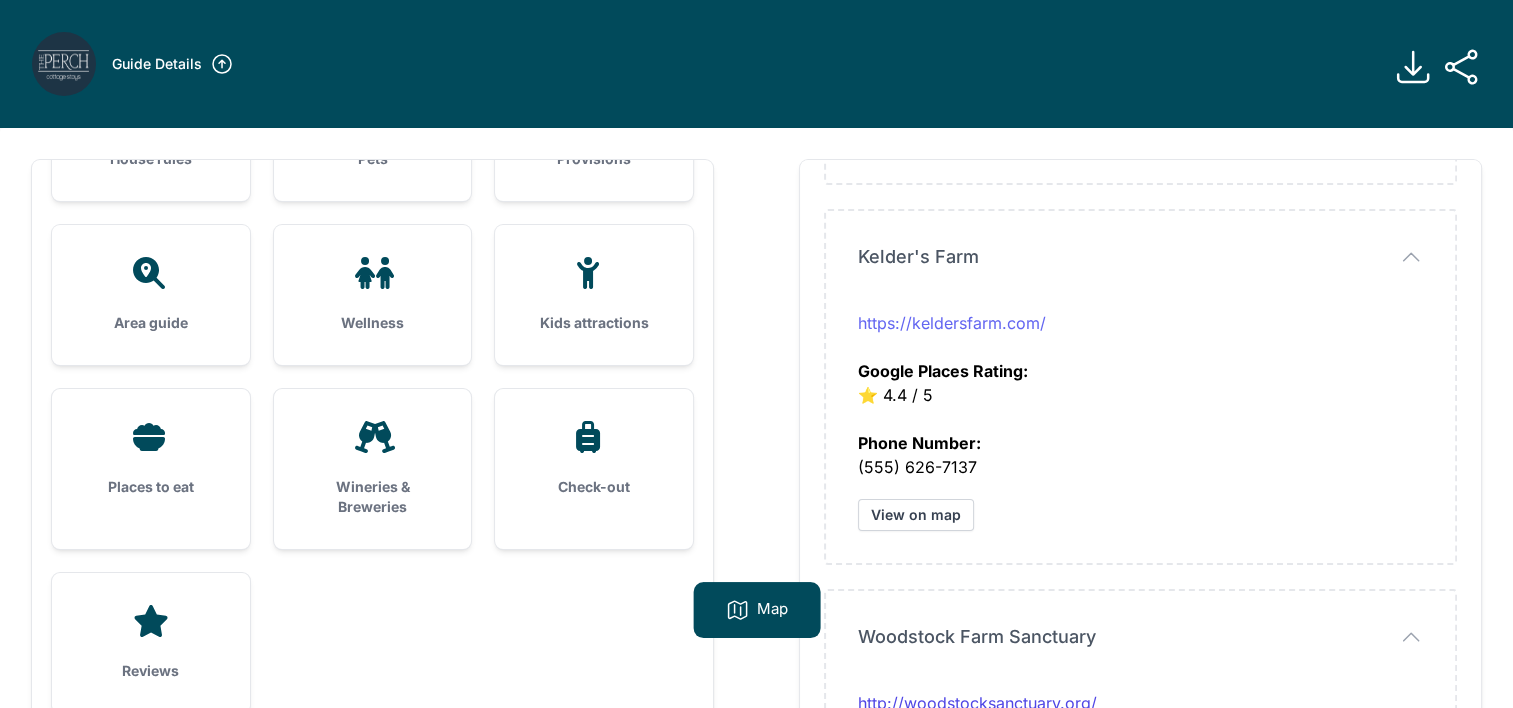 scroll, scrollTop: 453, scrollLeft: 0, axis: vertical 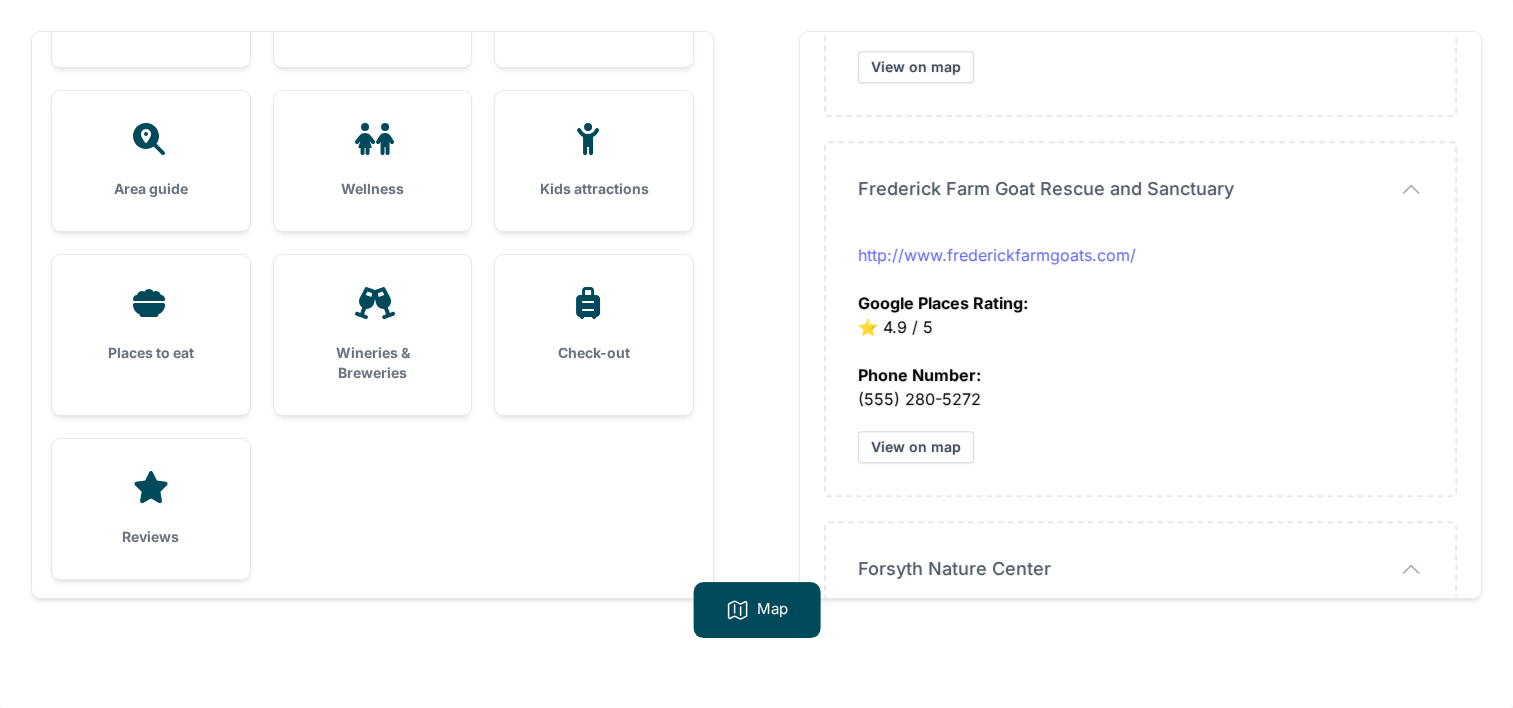 click on "http://www.frederickfarmgoats.com/" at bounding box center [997, 255] 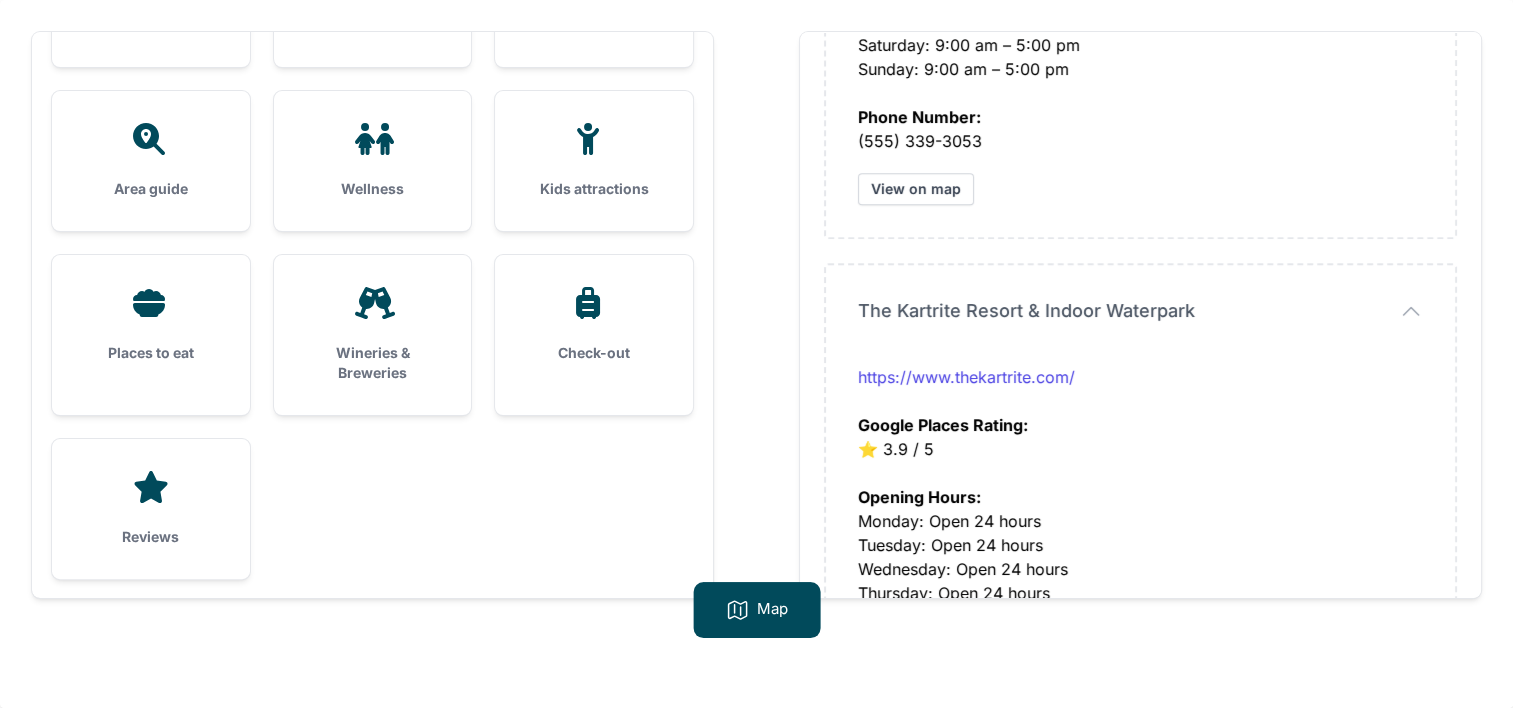 scroll, scrollTop: 2300, scrollLeft: 0, axis: vertical 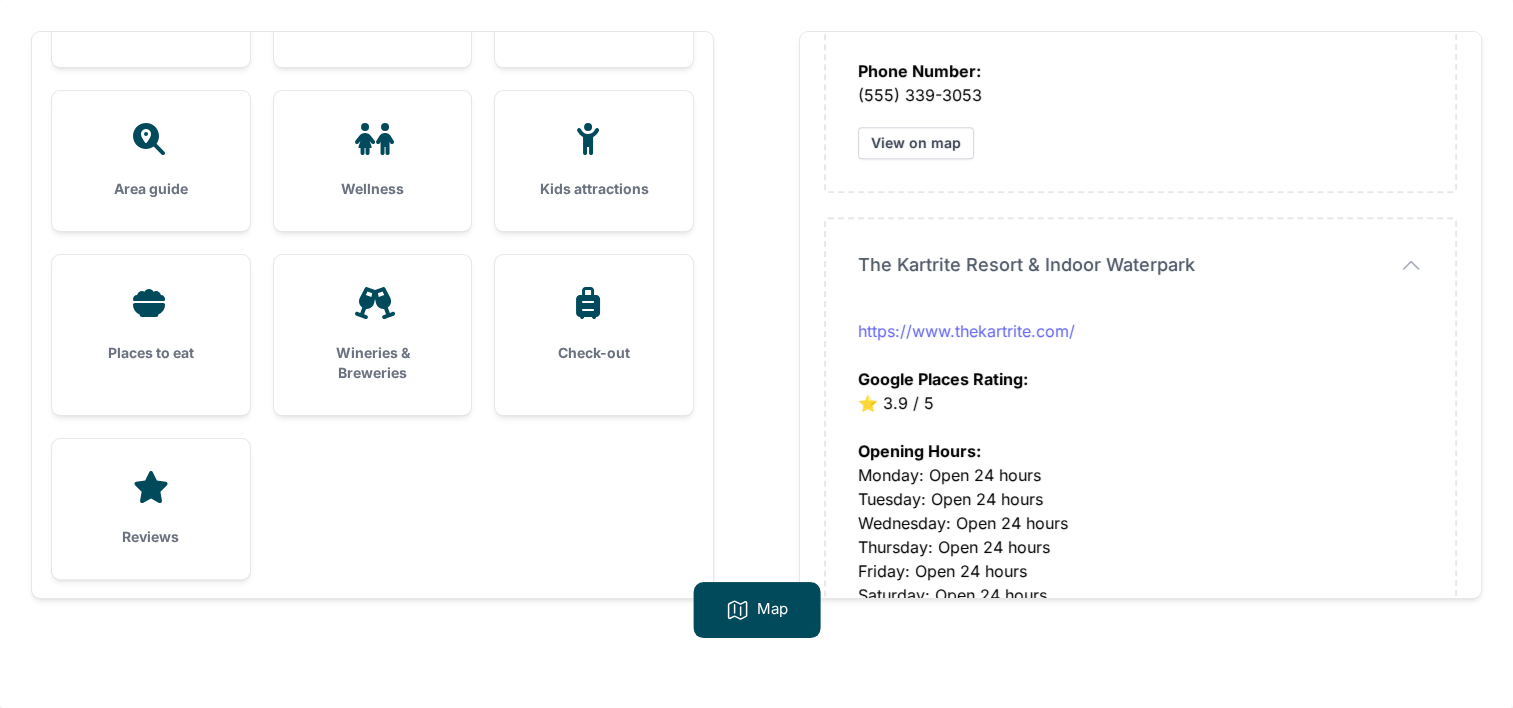 click on "https://www.thekartrite.com/" at bounding box center [966, 331] 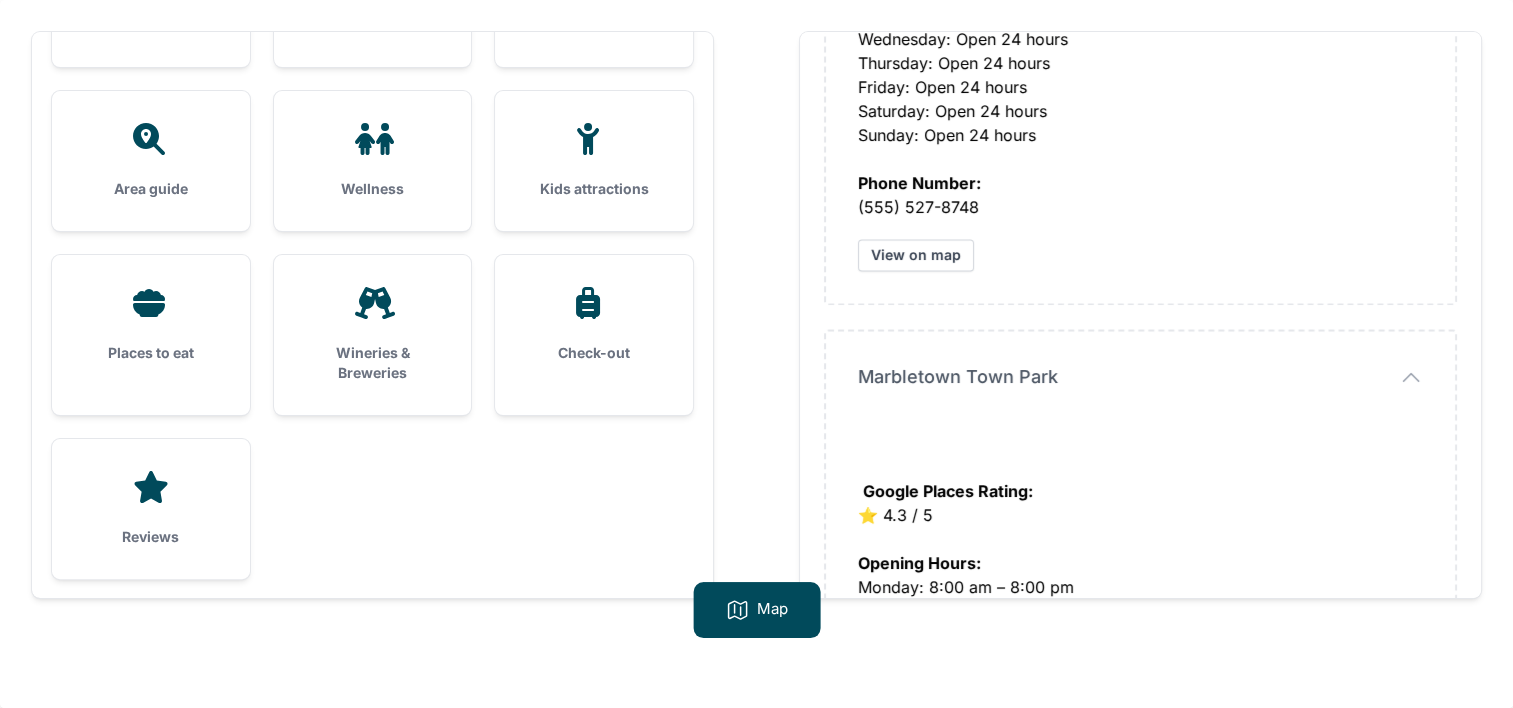 scroll, scrollTop: 2800, scrollLeft: 0, axis: vertical 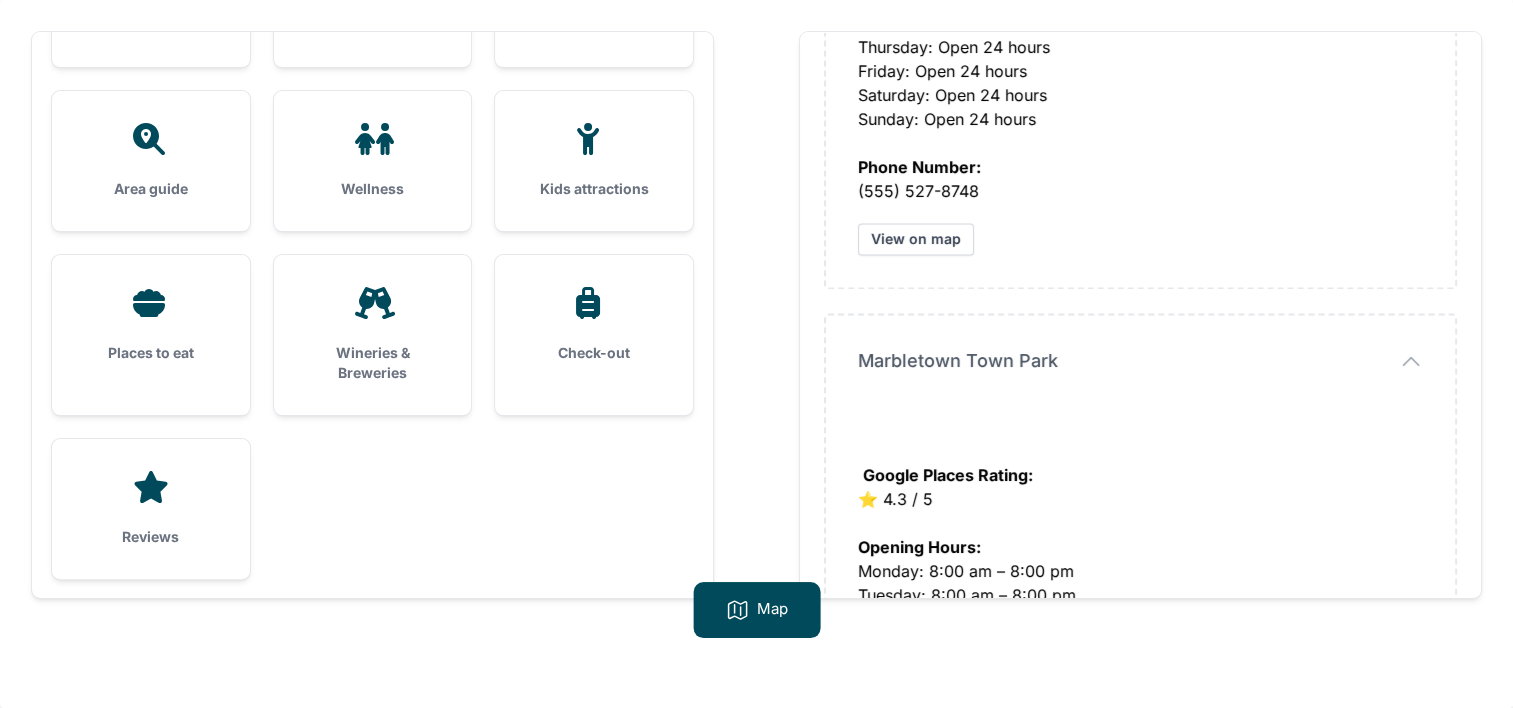 click on "Marbletown Town Park" at bounding box center (907, -2591) 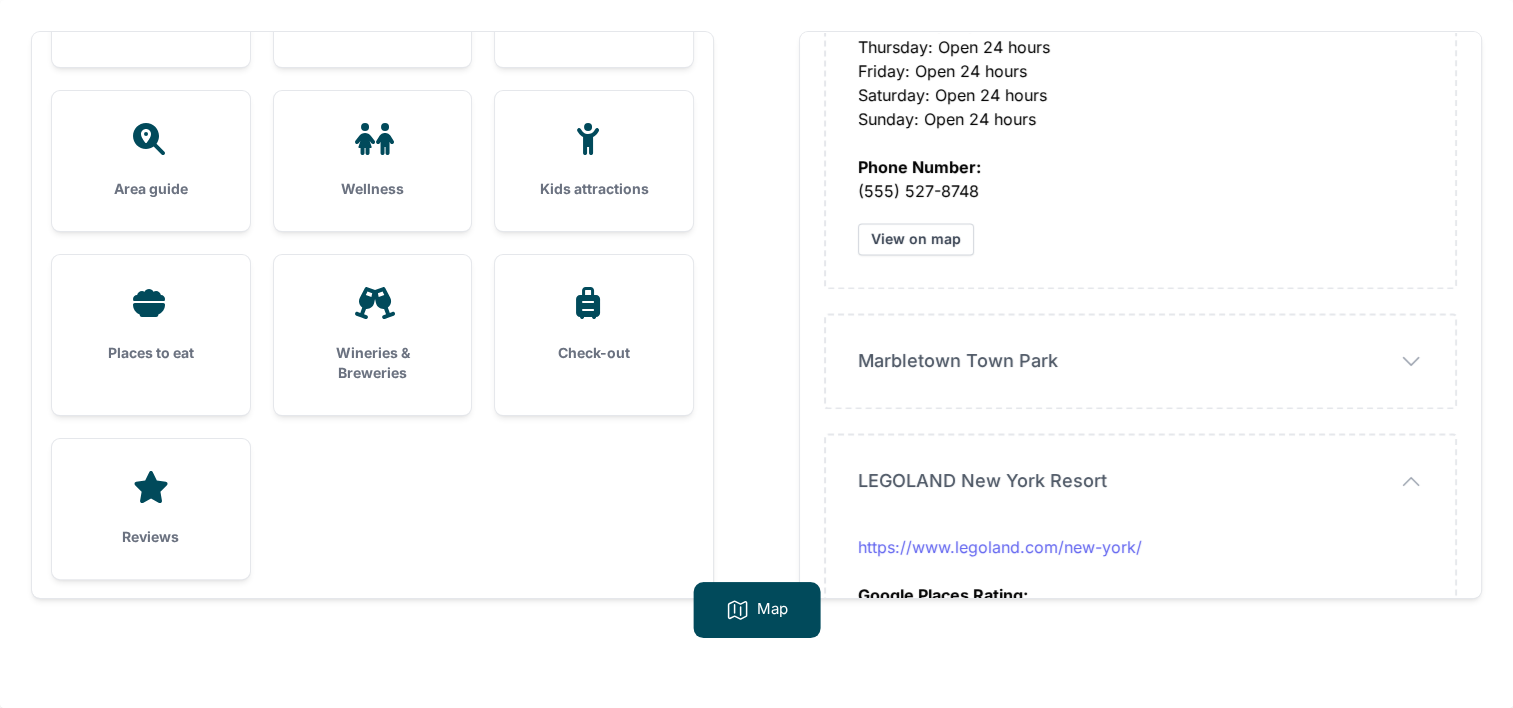 click on "https://www.legoland.com/new-york/" at bounding box center [1000, 547] 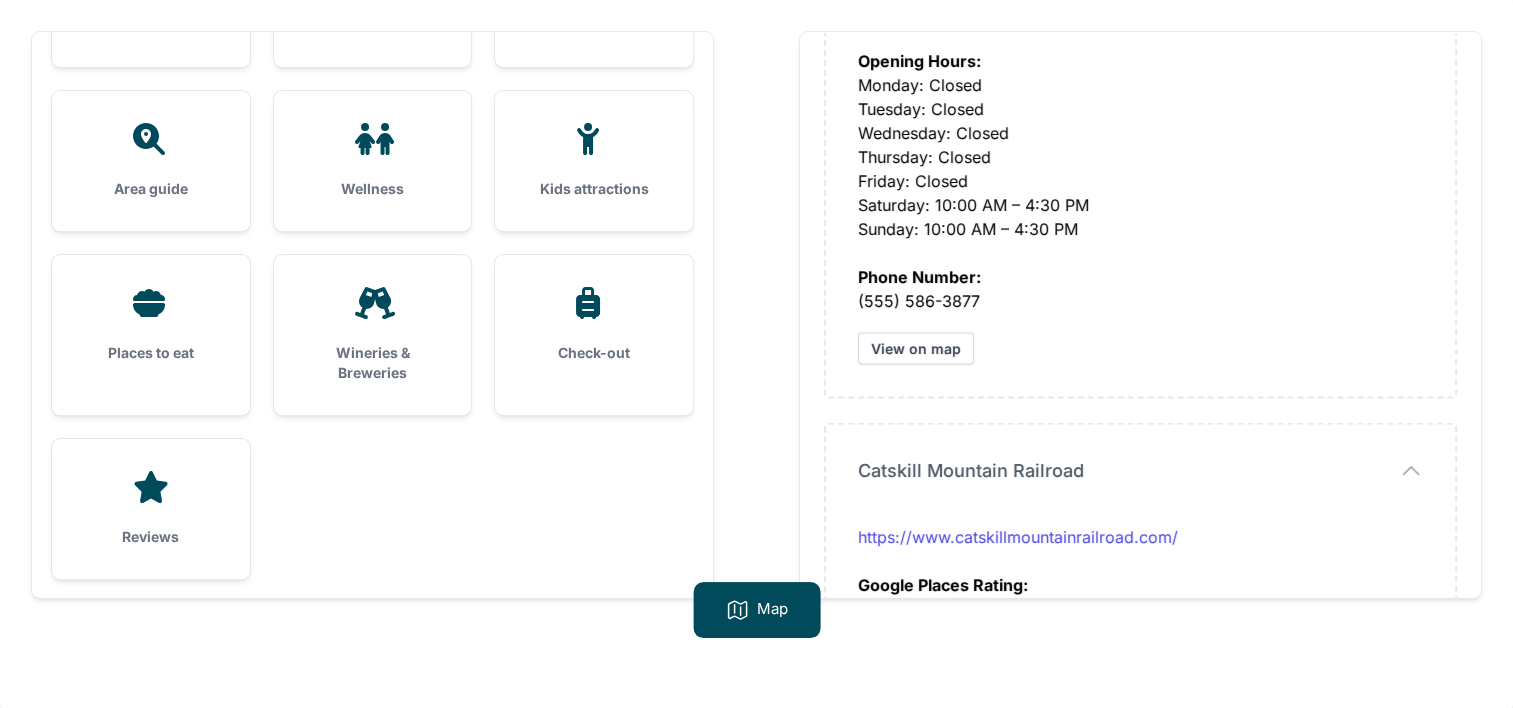 scroll, scrollTop: 4400, scrollLeft: 0, axis: vertical 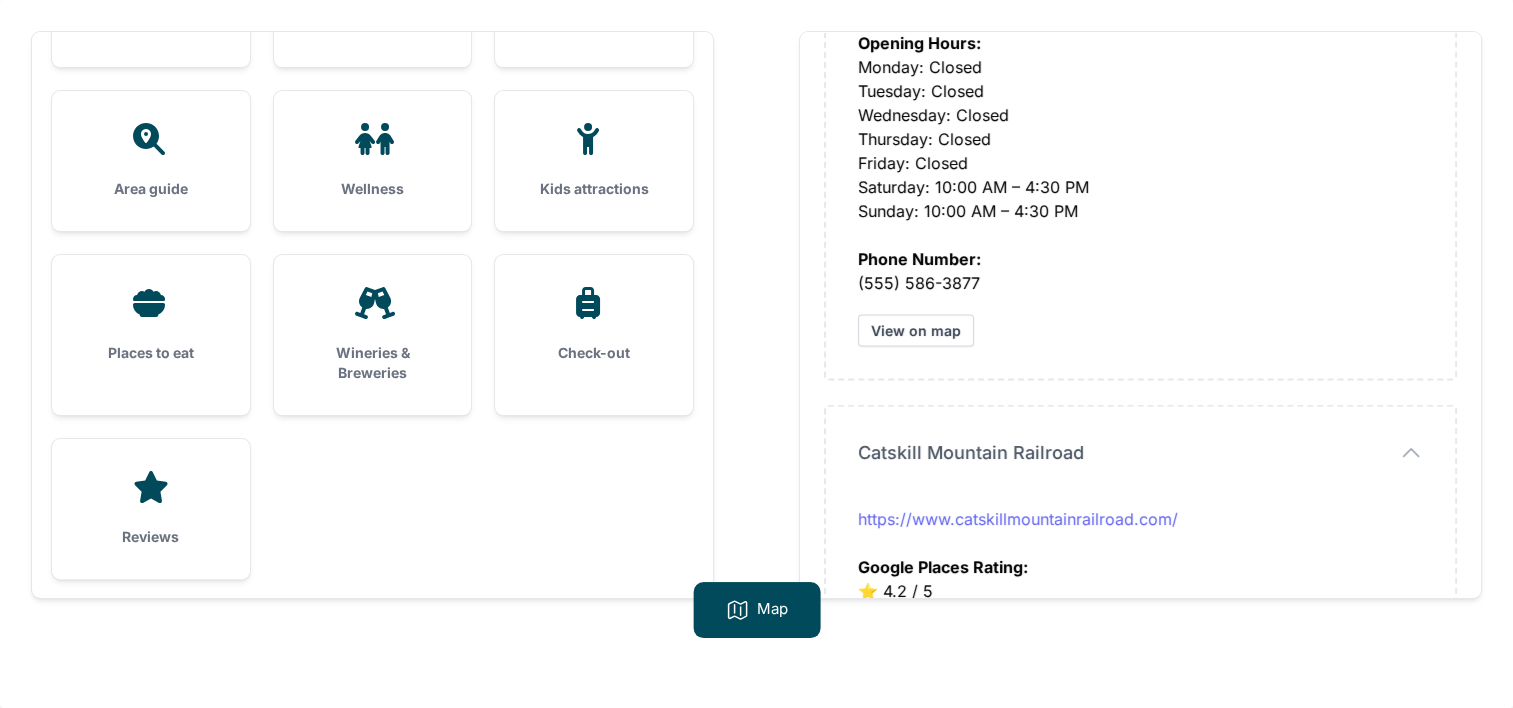 click on "https://www.catskillmountainrailroad.com/" at bounding box center [1018, 519] 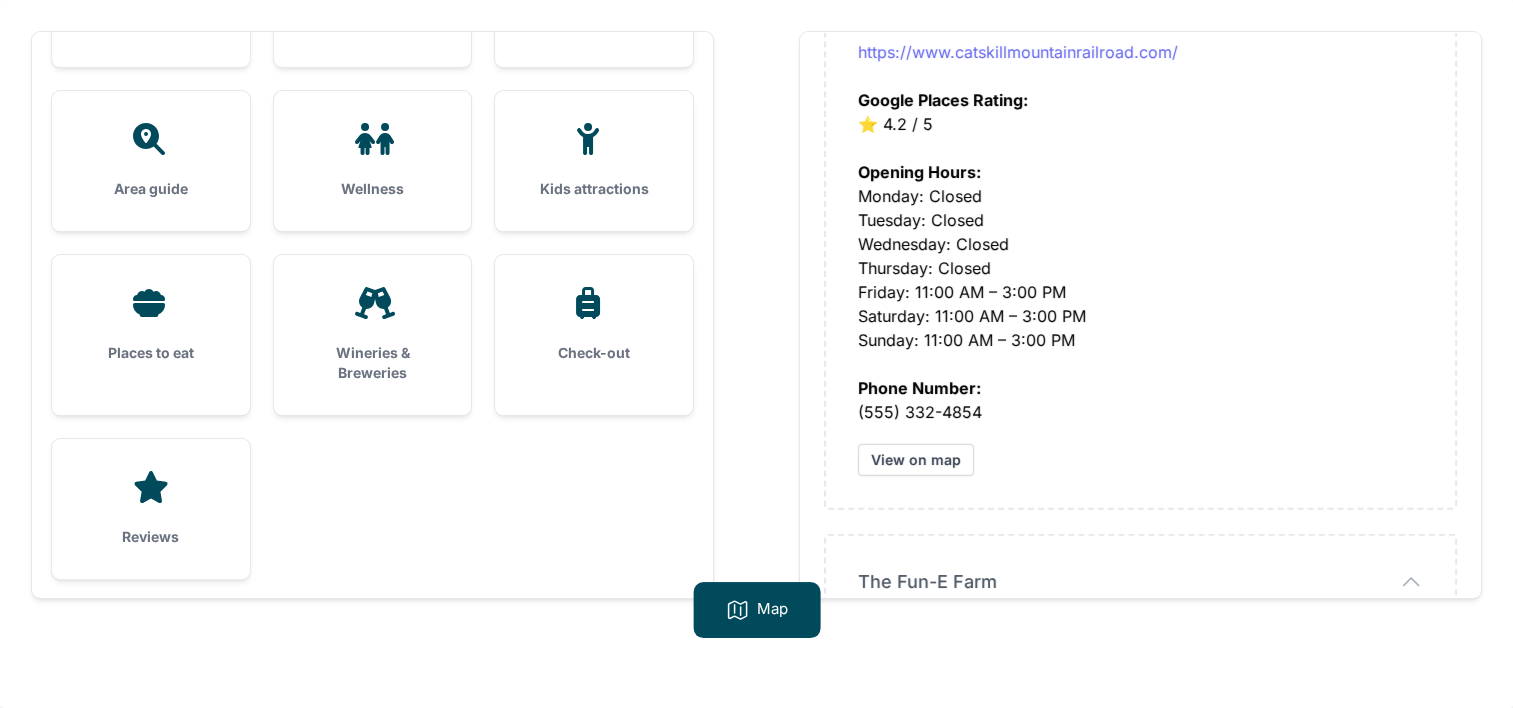 scroll, scrollTop: 5076, scrollLeft: 0, axis: vertical 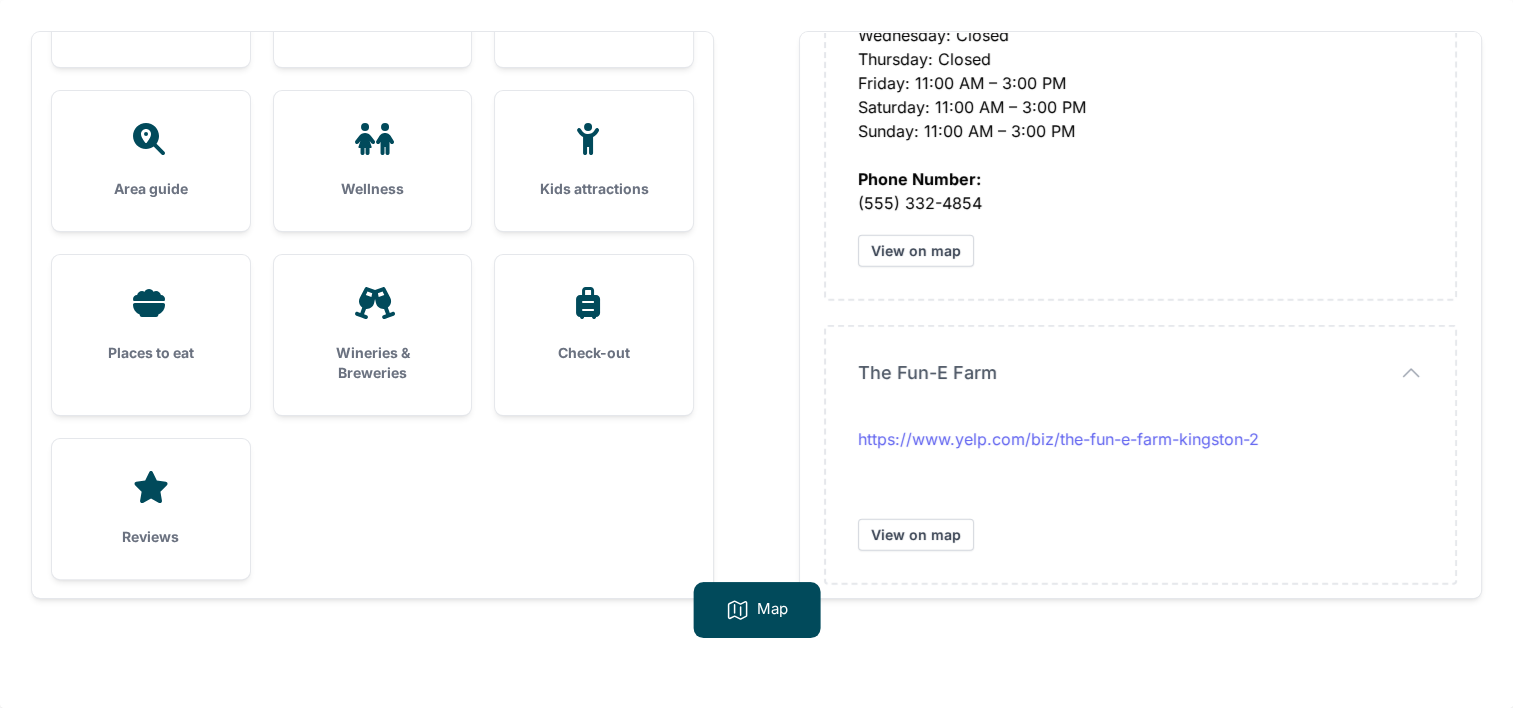 click on "https://www.yelp.com/biz/the-fun-e-farm-kingston-2" at bounding box center (1058, 439) 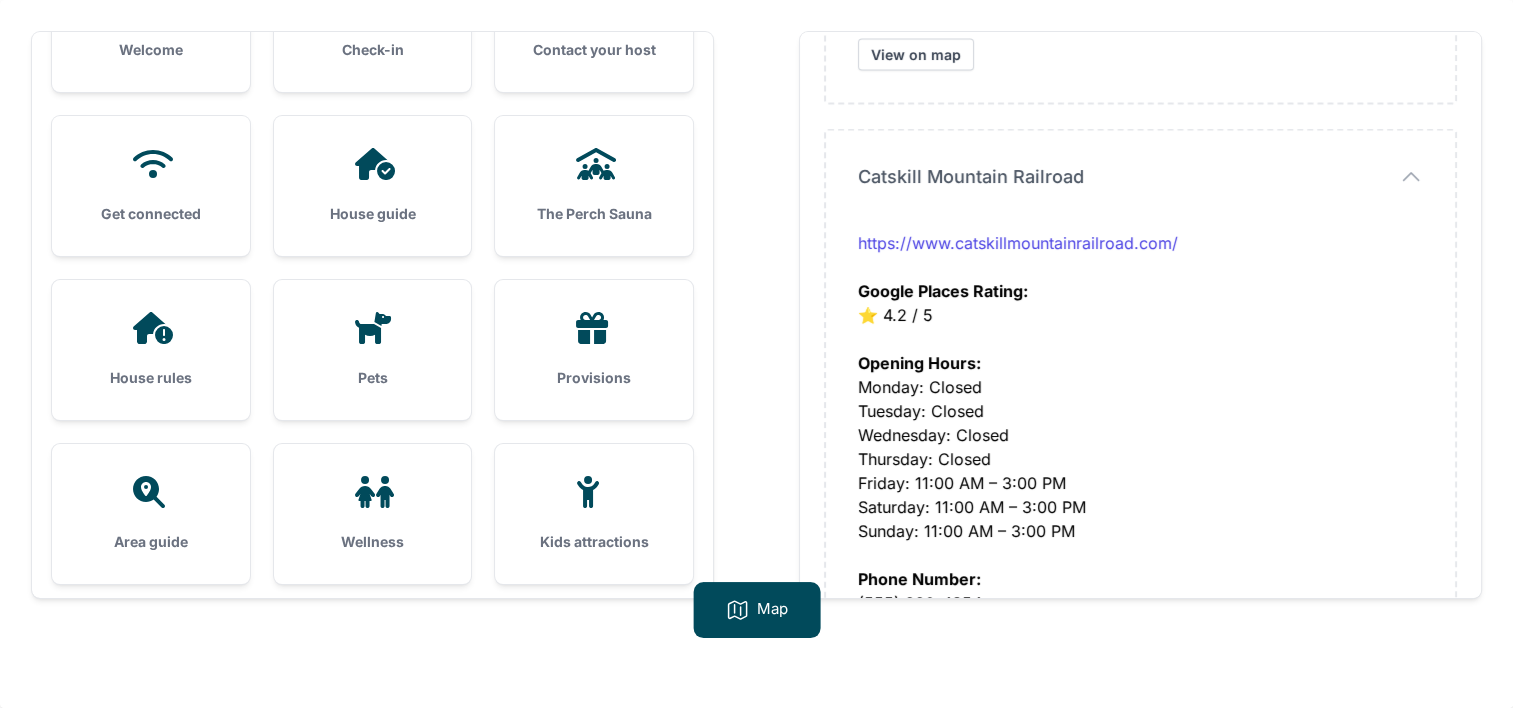 scroll, scrollTop: 0, scrollLeft: 0, axis: both 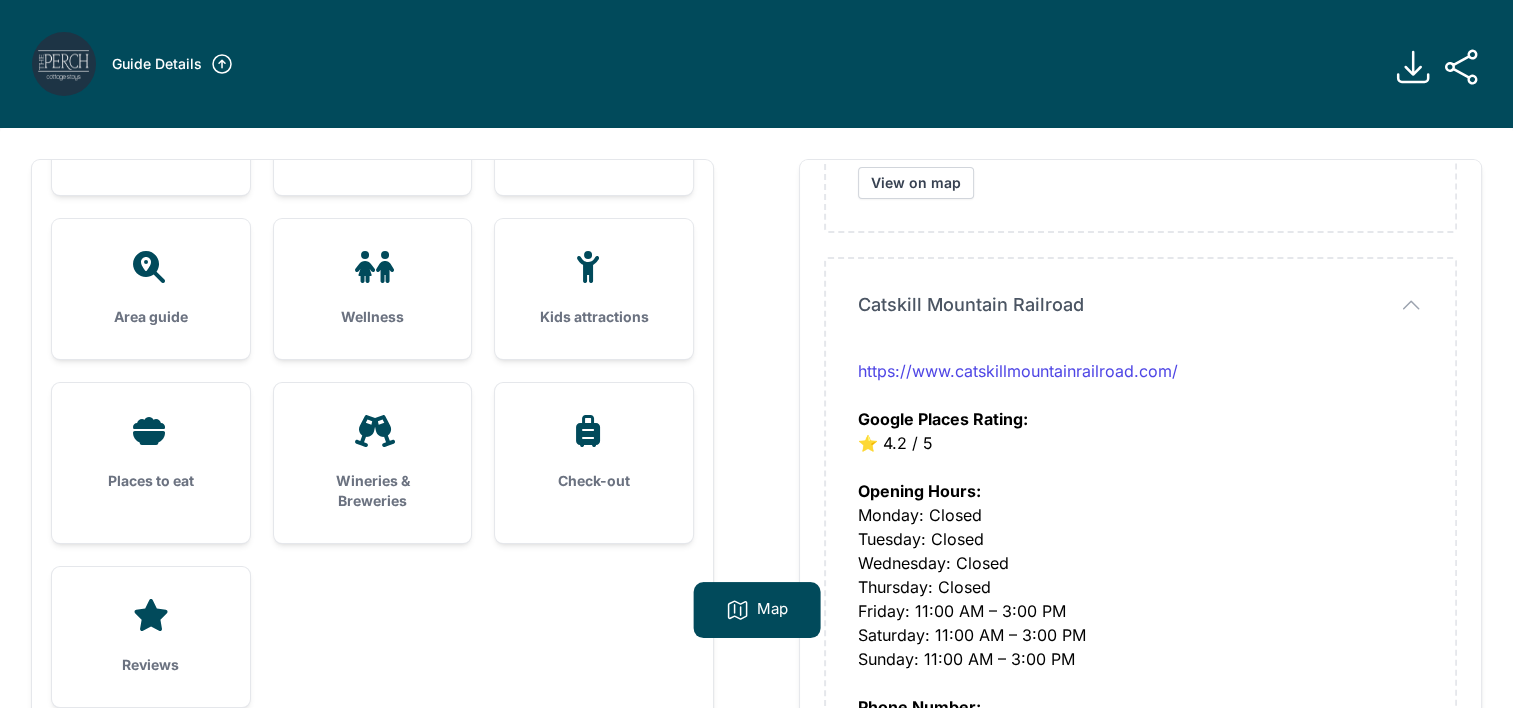 click on "Area guide" at bounding box center (151, 317) 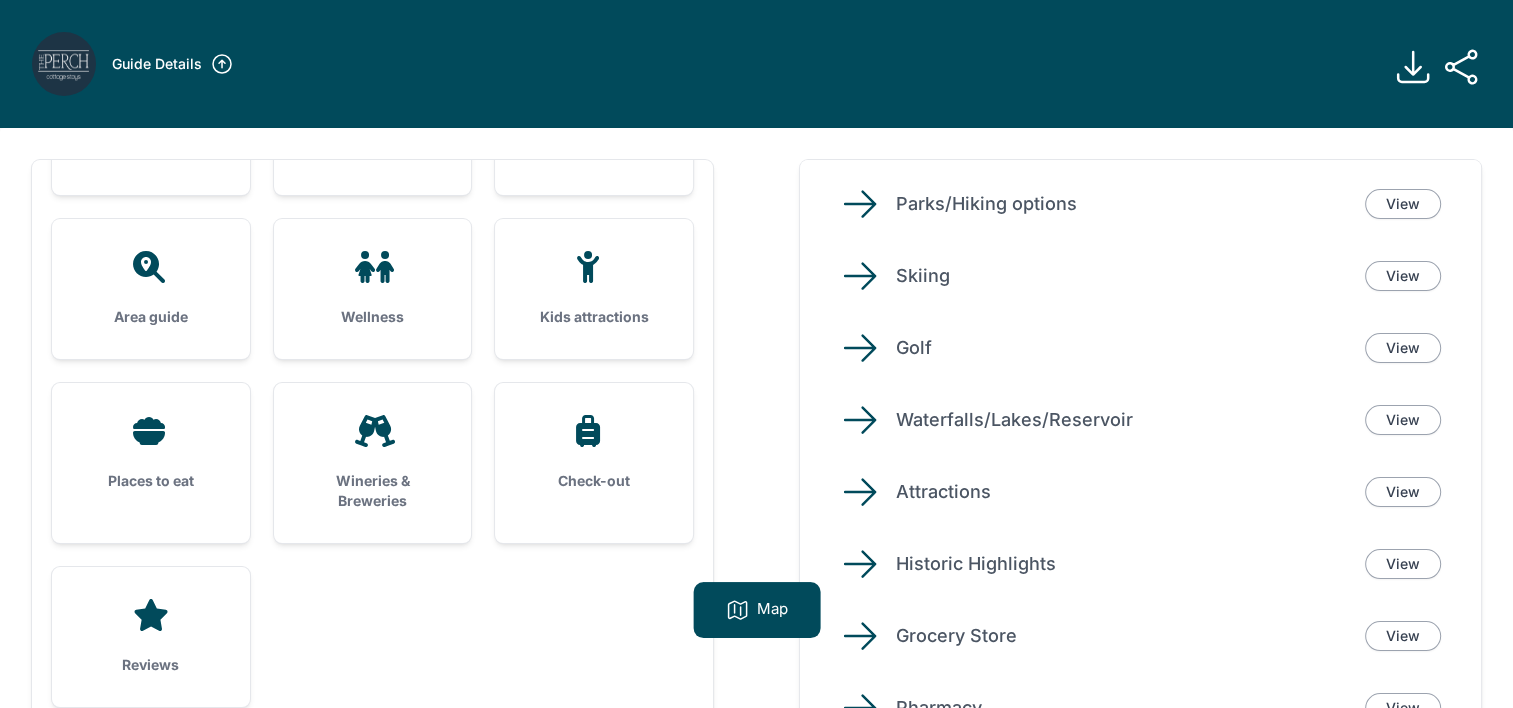 scroll, scrollTop: 193, scrollLeft: 0, axis: vertical 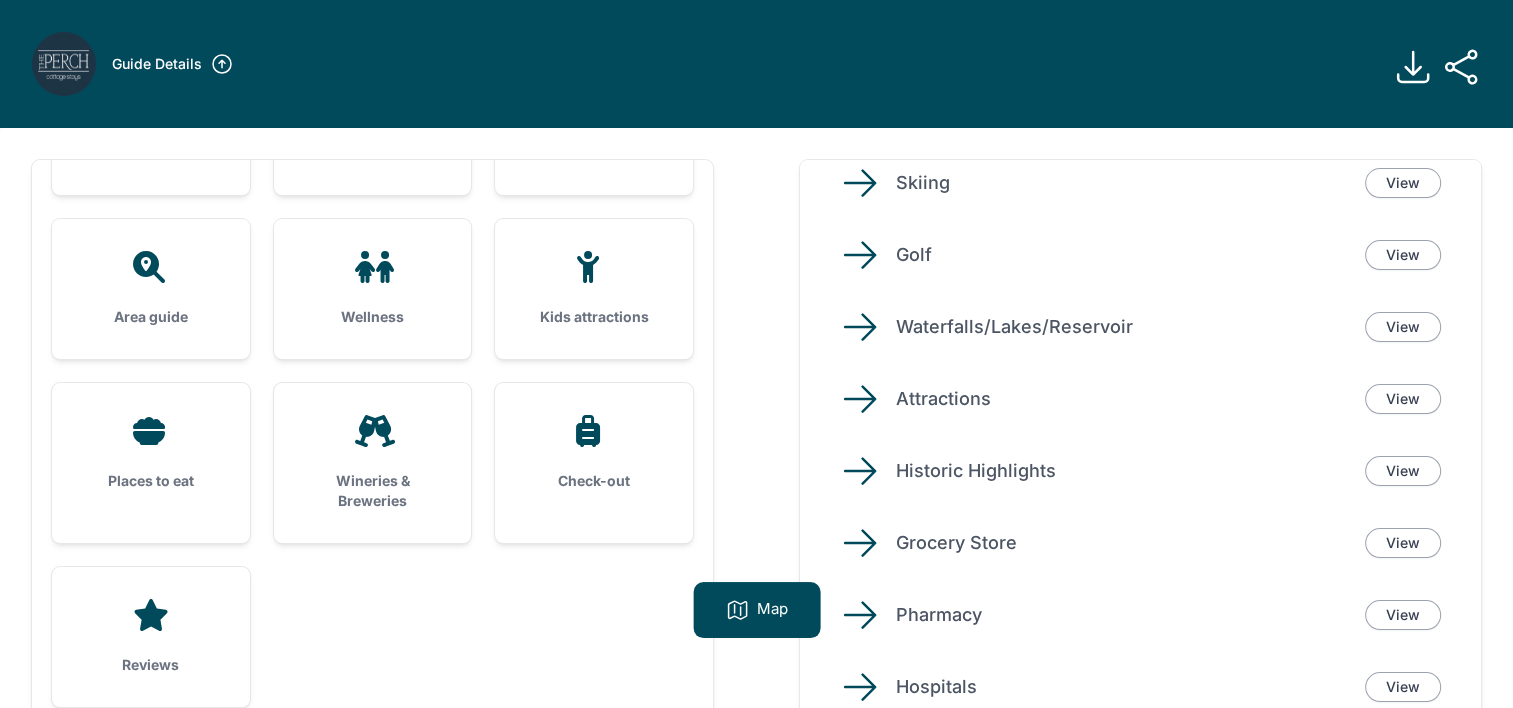 click on "Grocery Store" at bounding box center [1122, 543] 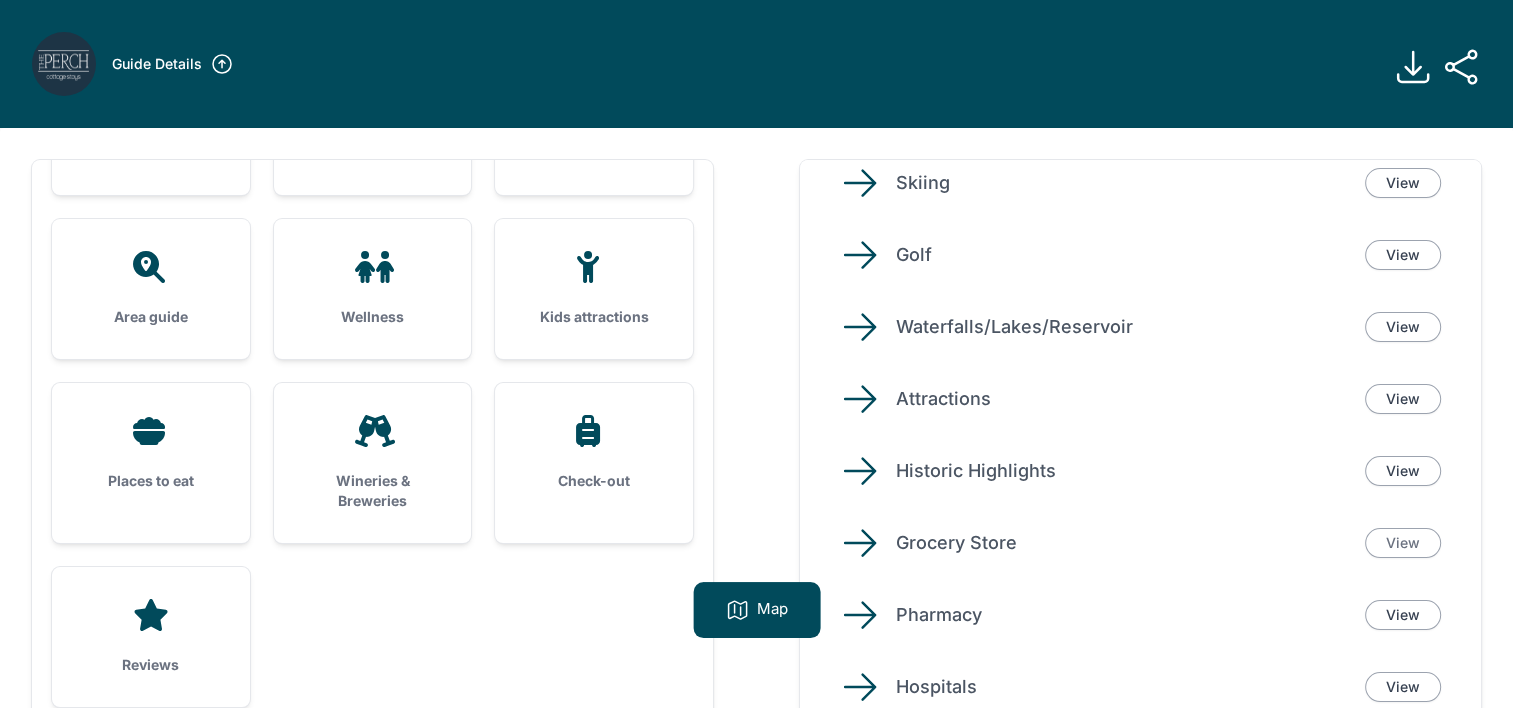 click on "View" at bounding box center [1403, 543] 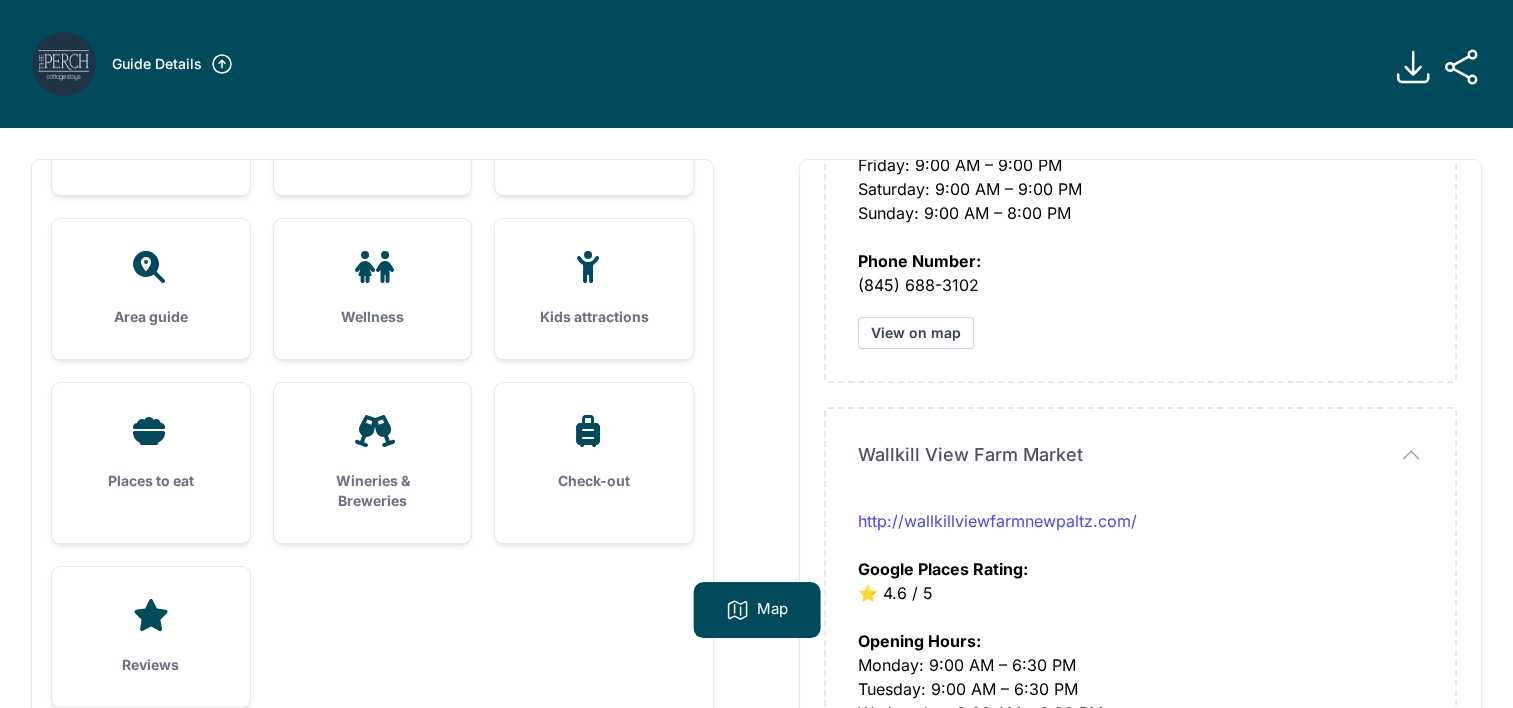 scroll, scrollTop: 1700, scrollLeft: 0, axis: vertical 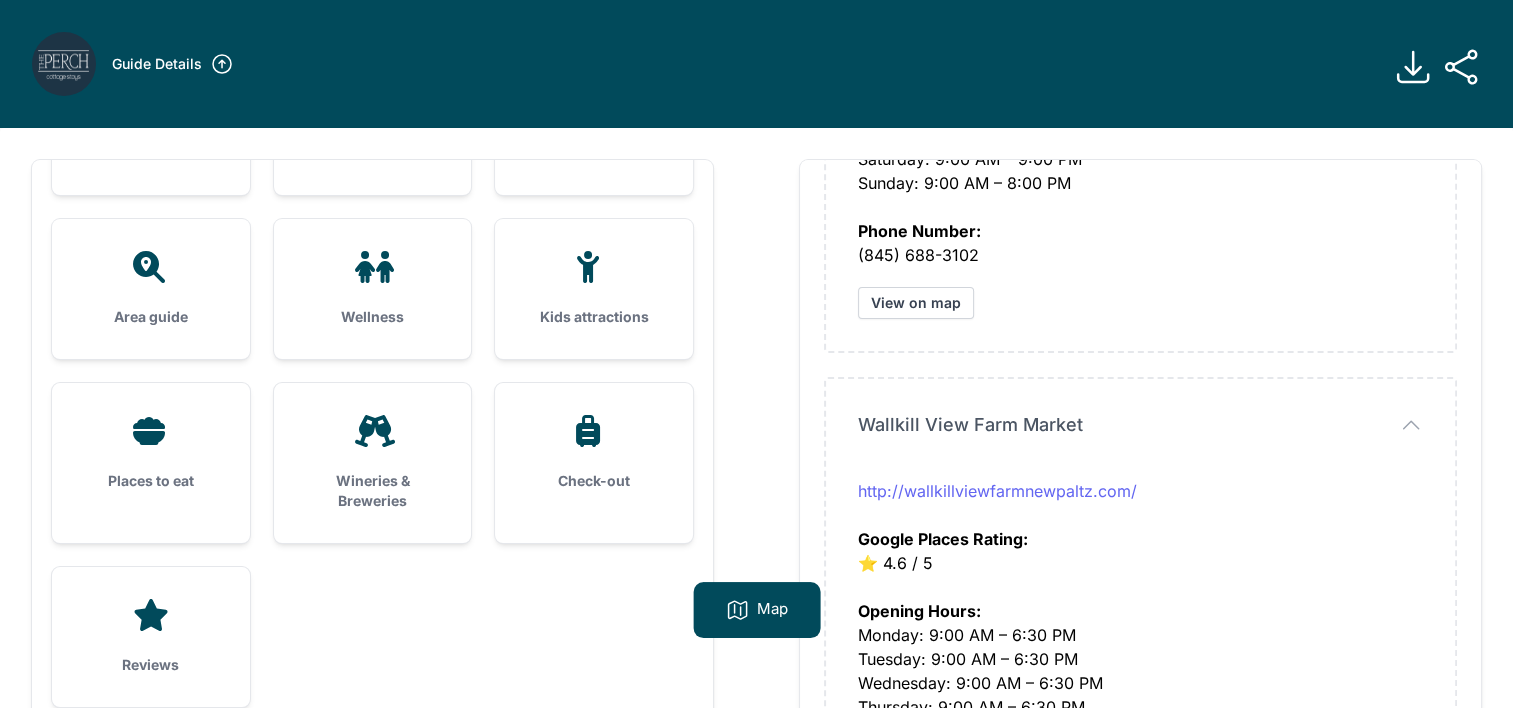 click on "http://wallkillviewfarmnewpaltz.com/" at bounding box center [997, 491] 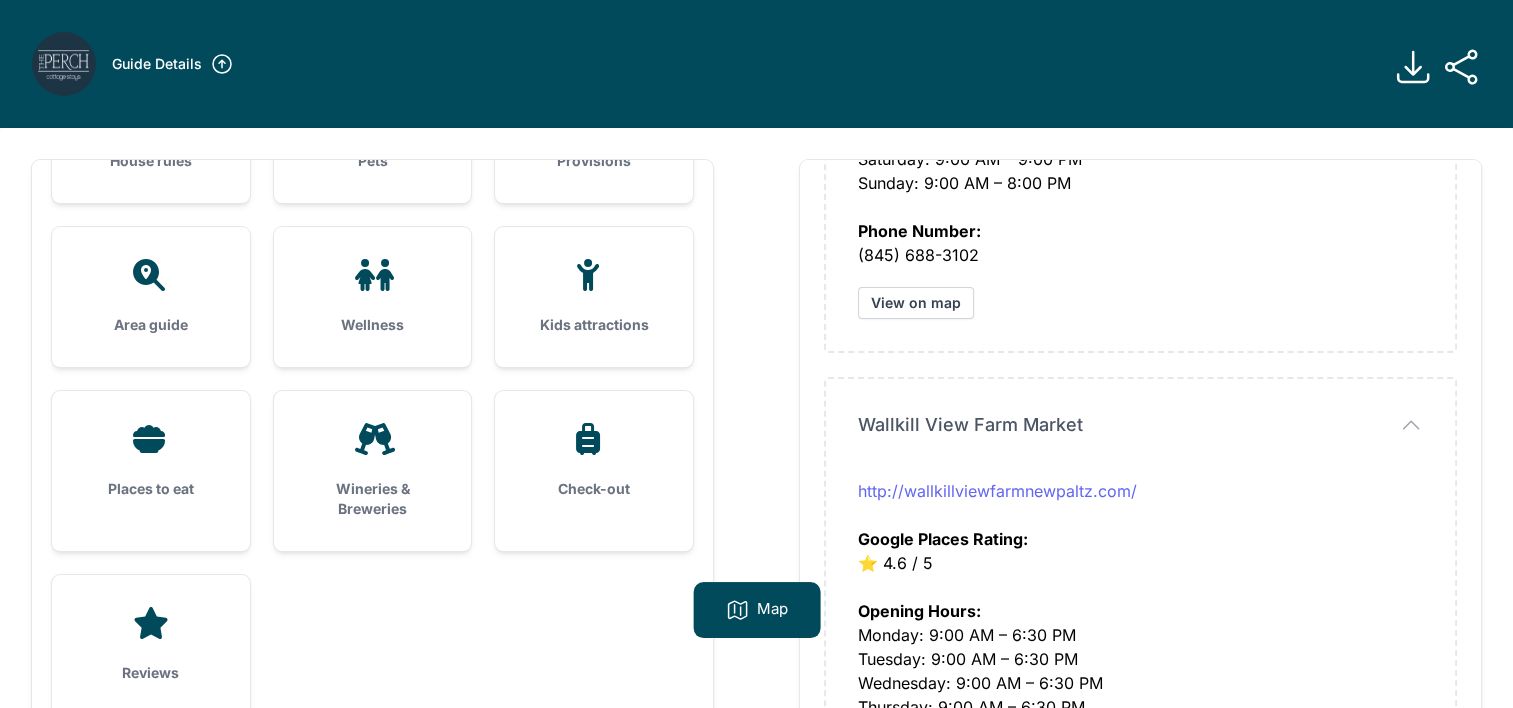 scroll, scrollTop: 453, scrollLeft: 0, axis: vertical 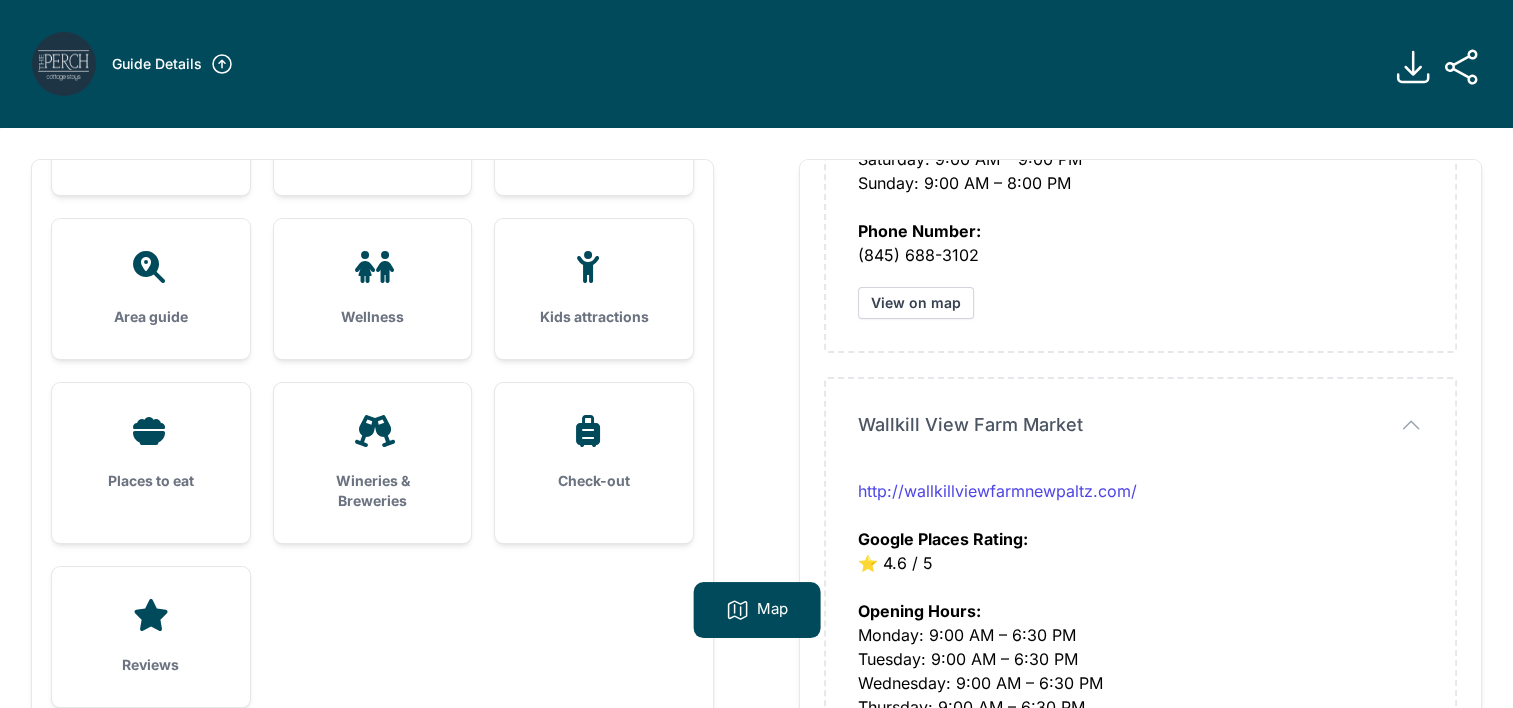 click on "Area guide" at bounding box center [151, 289] 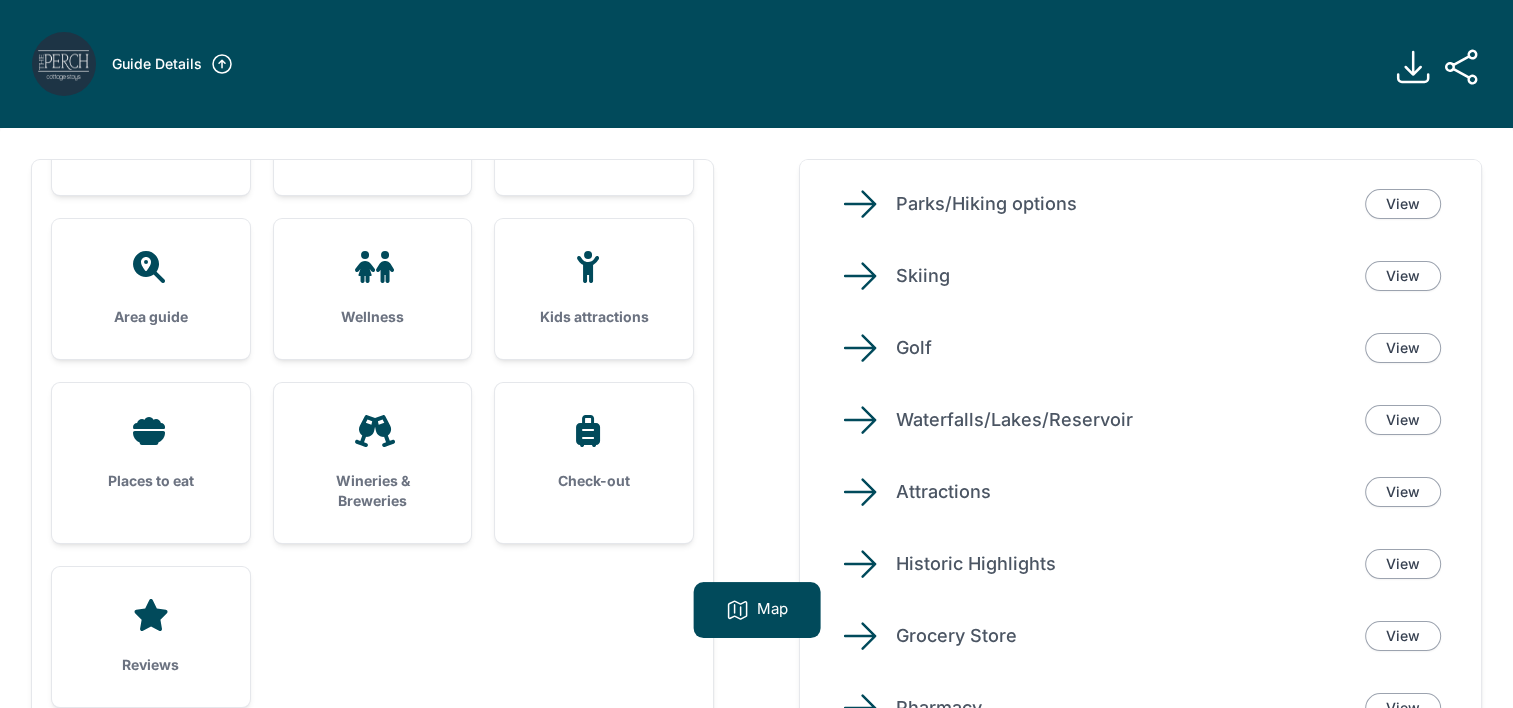 scroll, scrollTop: 193, scrollLeft: 0, axis: vertical 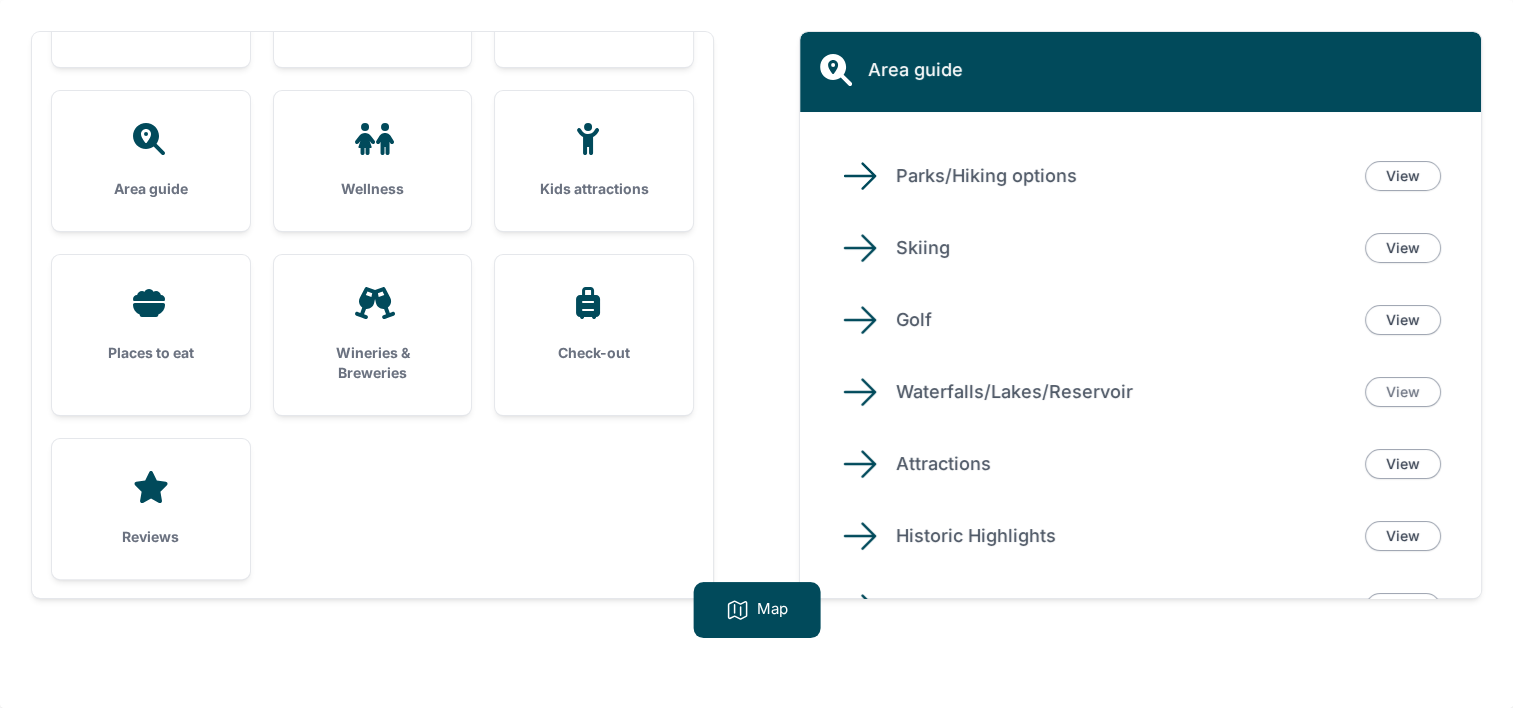click on "View" at bounding box center (1403, 392) 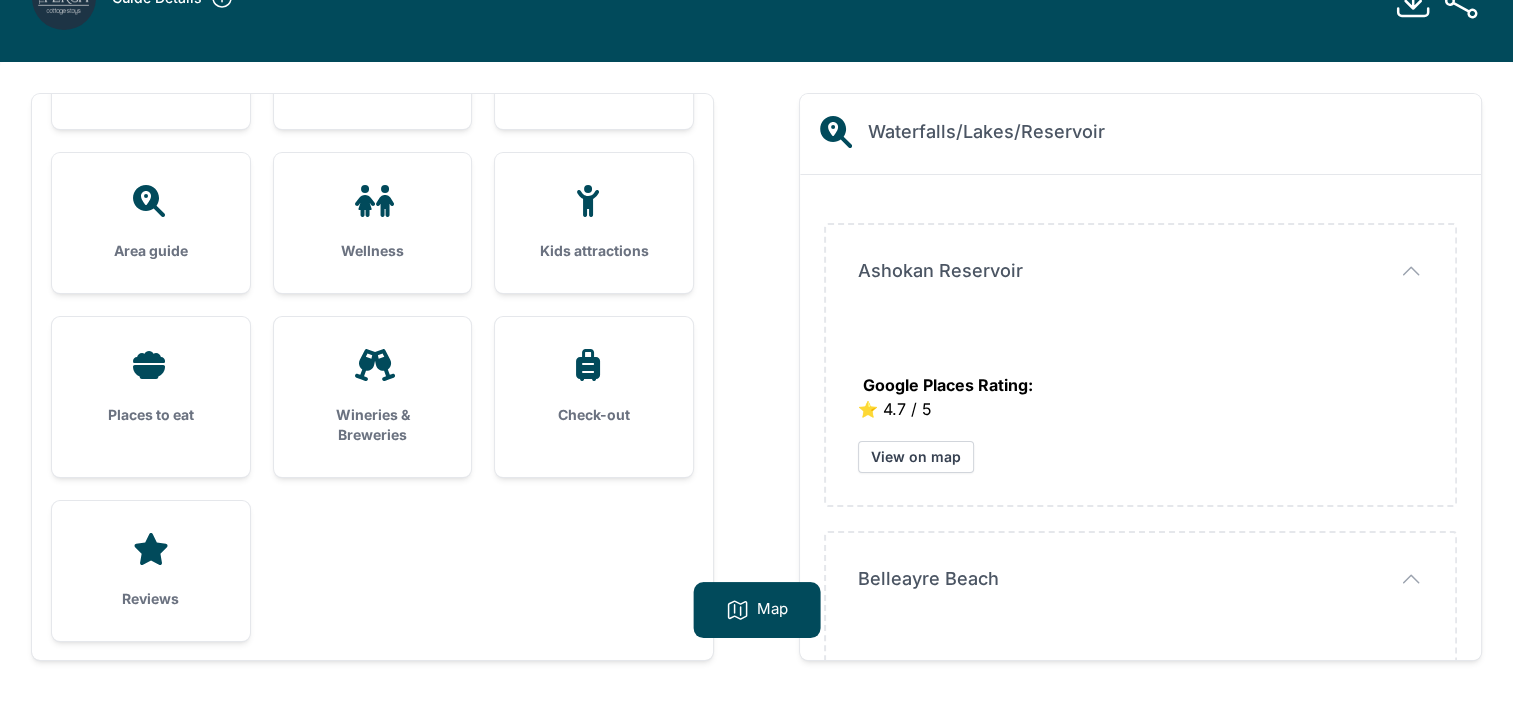 scroll, scrollTop: 0, scrollLeft: 0, axis: both 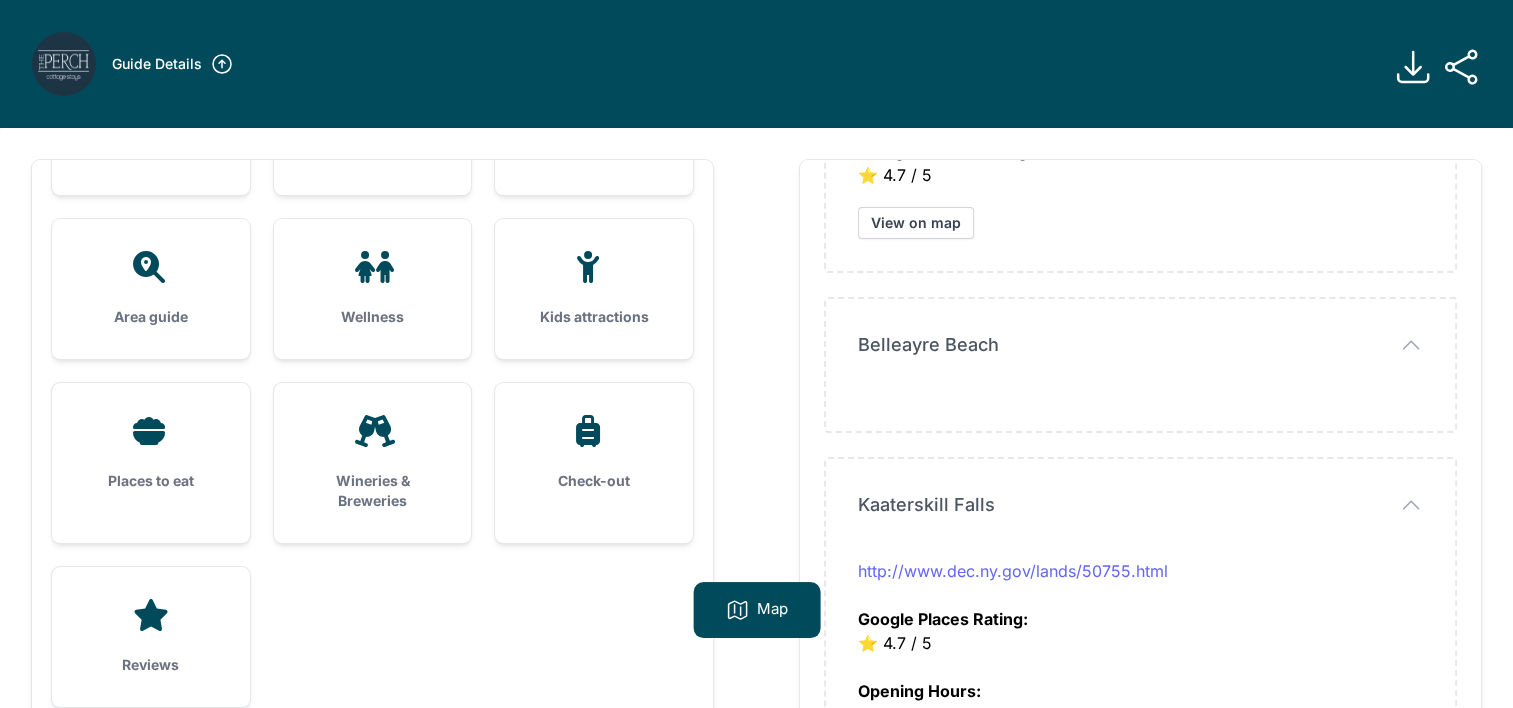 click on "http://www.dec.ny.gov/lands/50755.html" at bounding box center [1013, 571] 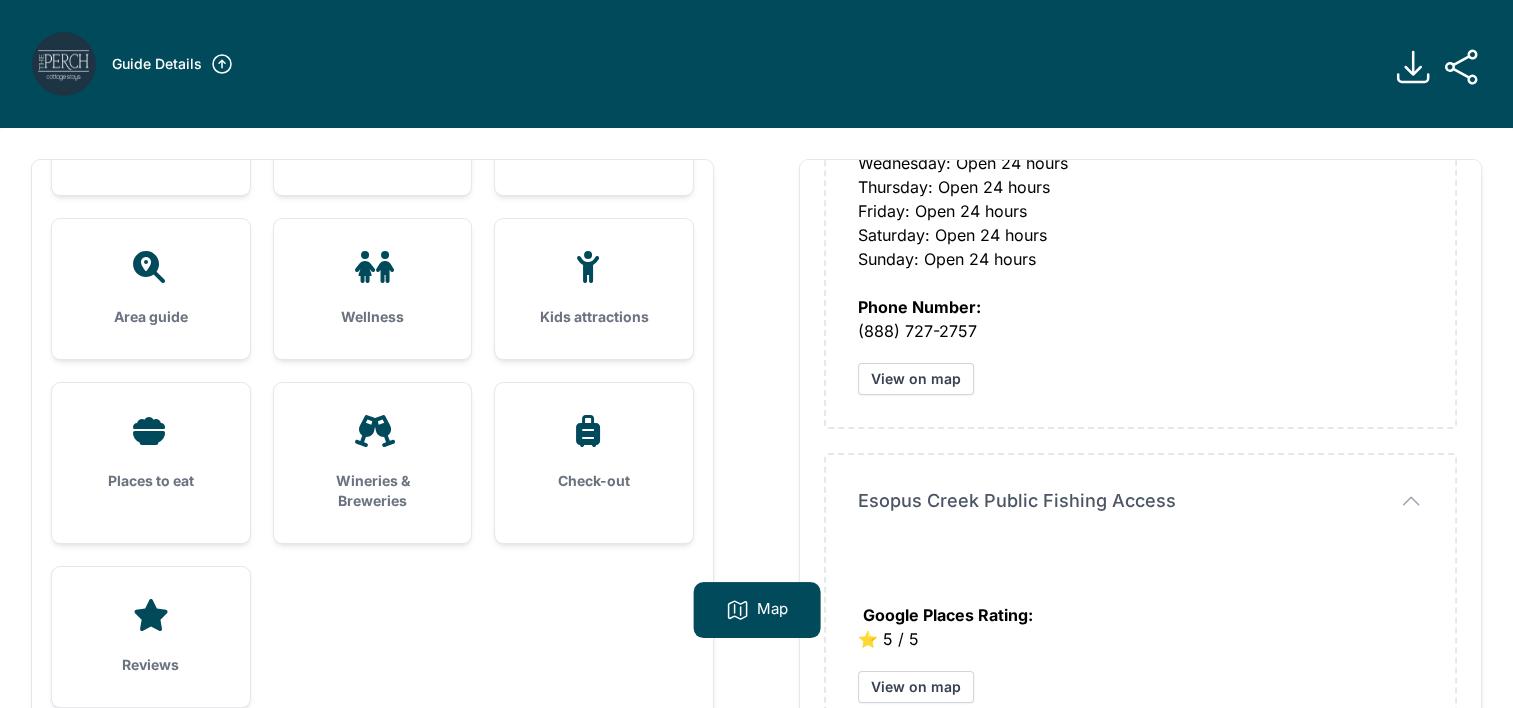 scroll, scrollTop: 931, scrollLeft: 0, axis: vertical 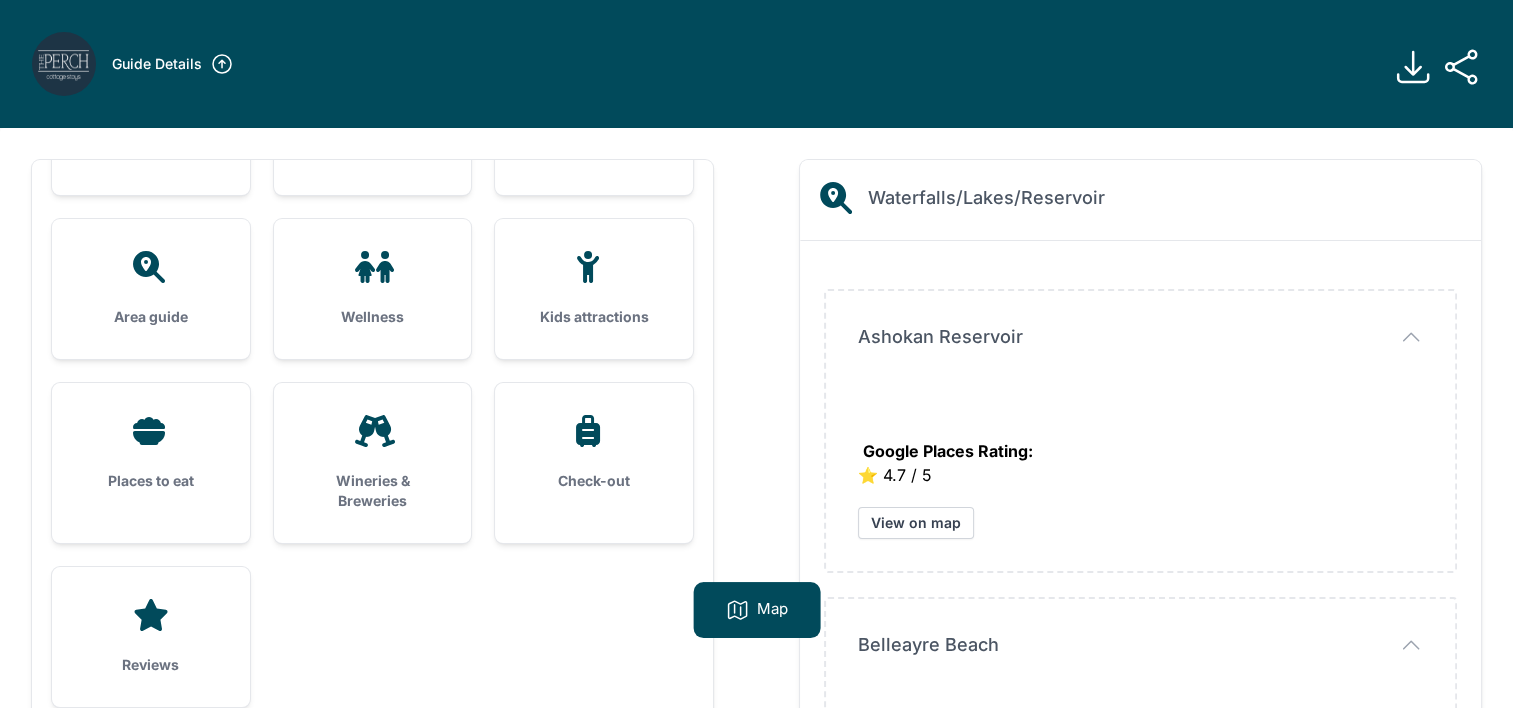 click on "Google Places Rating:" at bounding box center [948, 451] 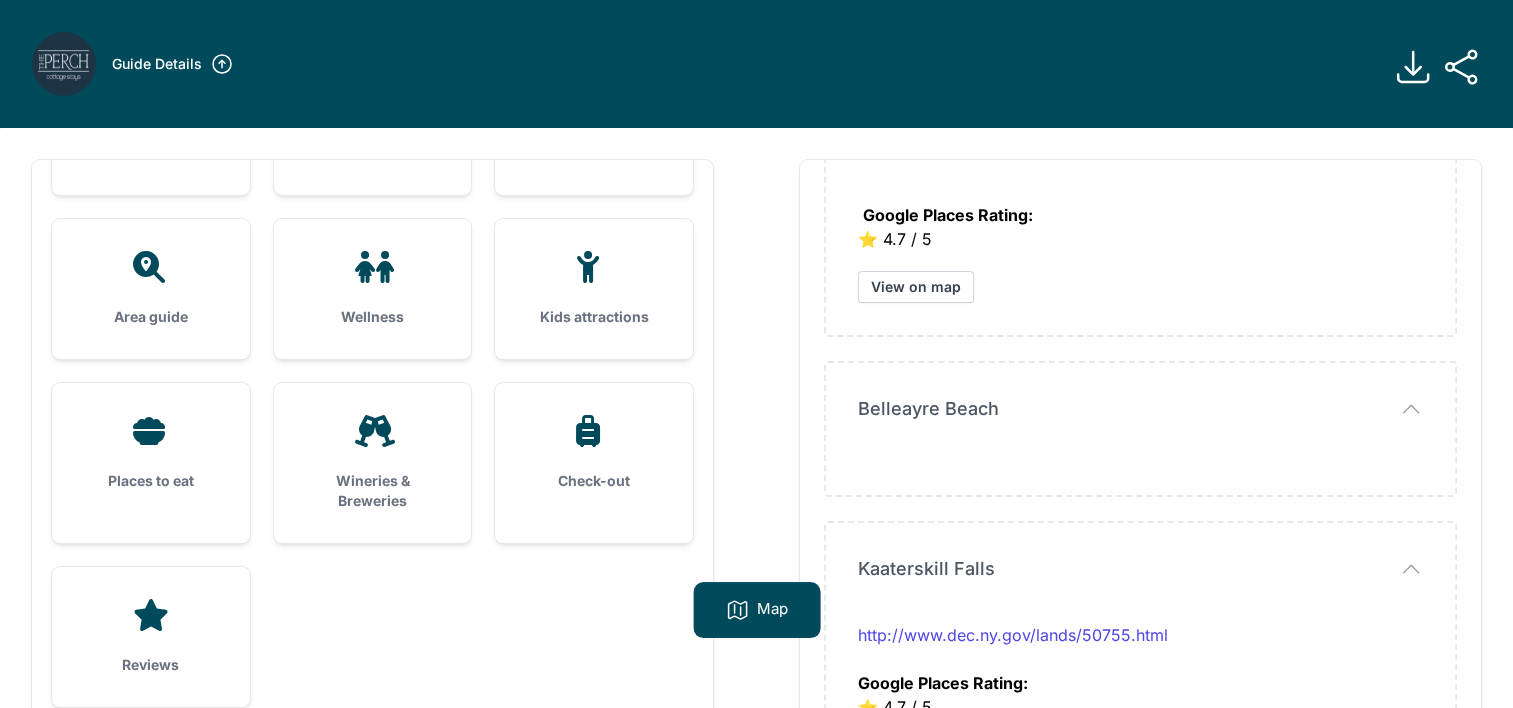 scroll, scrollTop: 300, scrollLeft: 0, axis: vertical 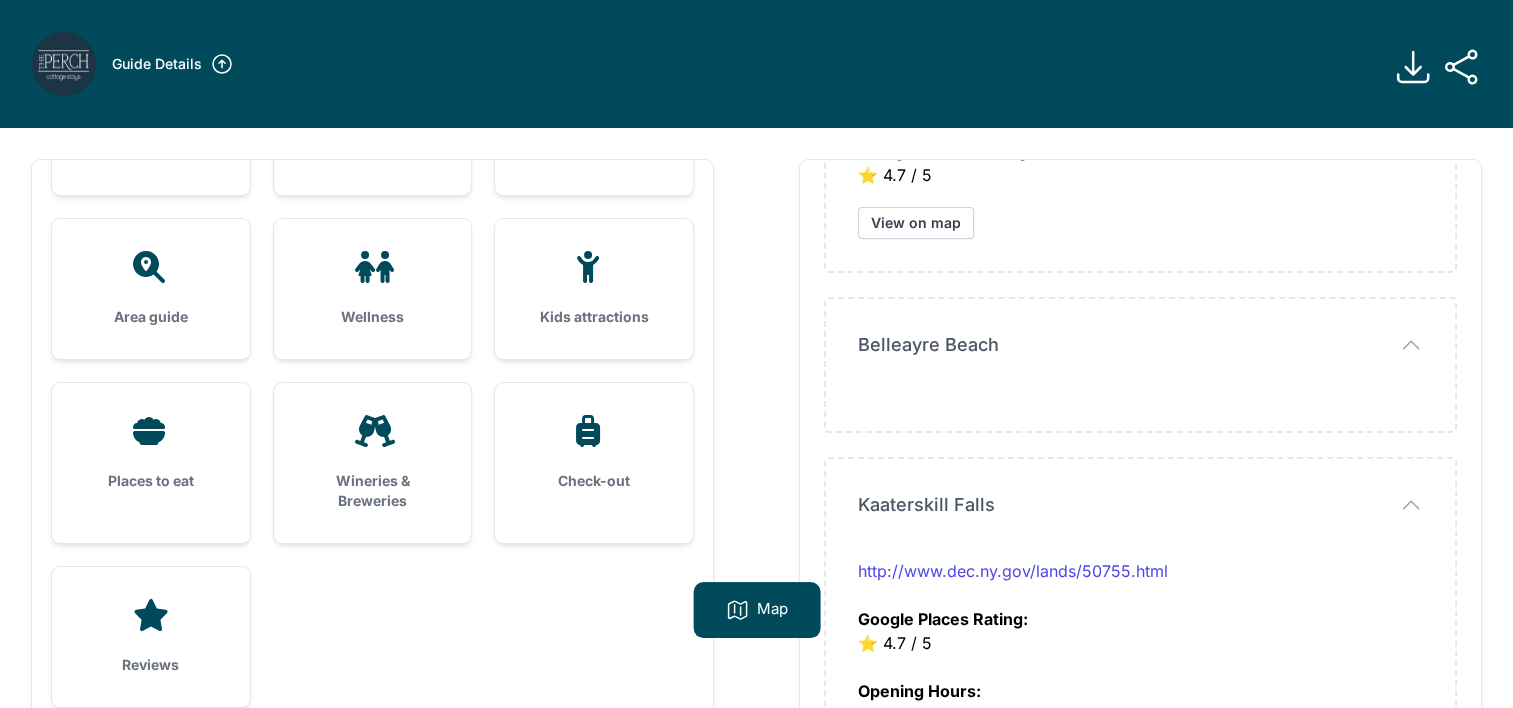 click on "Belleayre Beach" at bounding box center [940, 37] 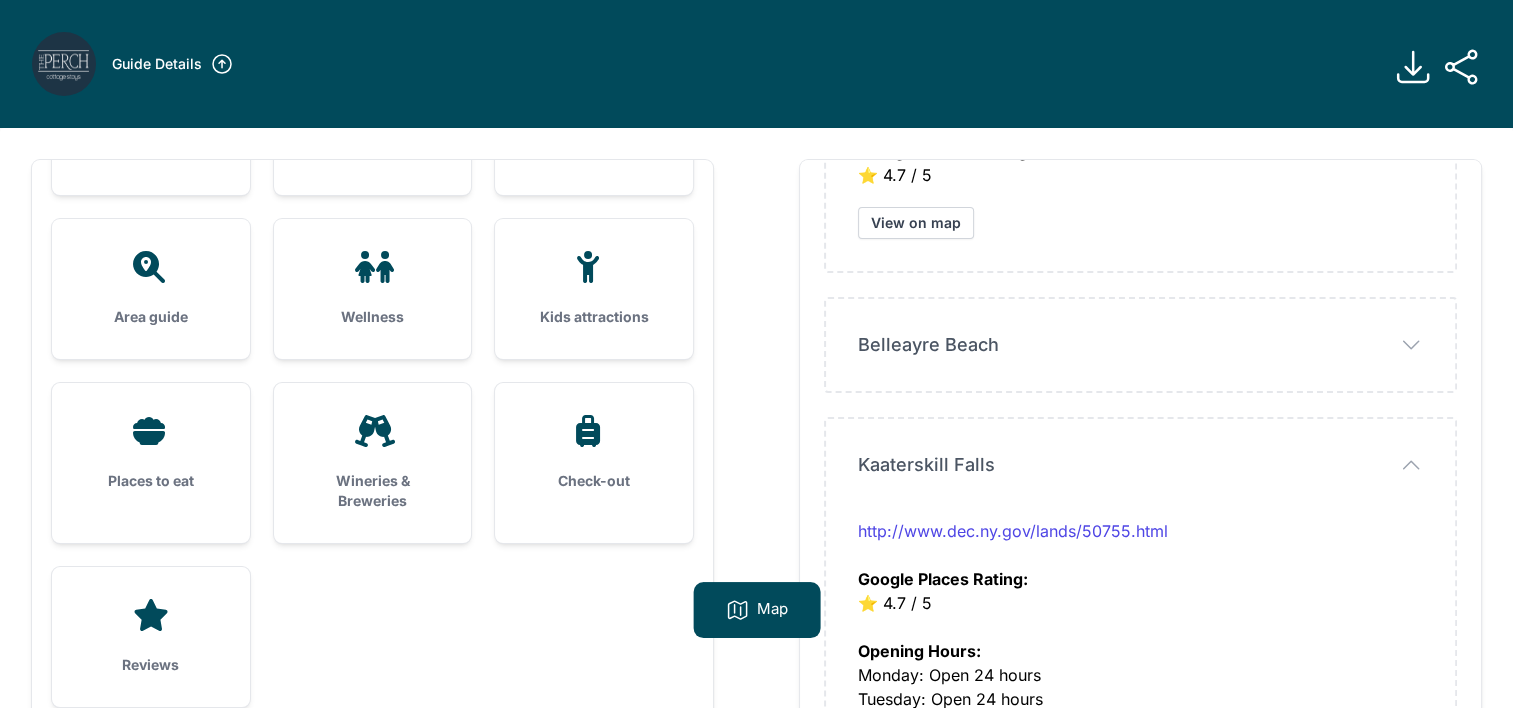 click on "Belleayre Beach" at bounding box center [0, 0] 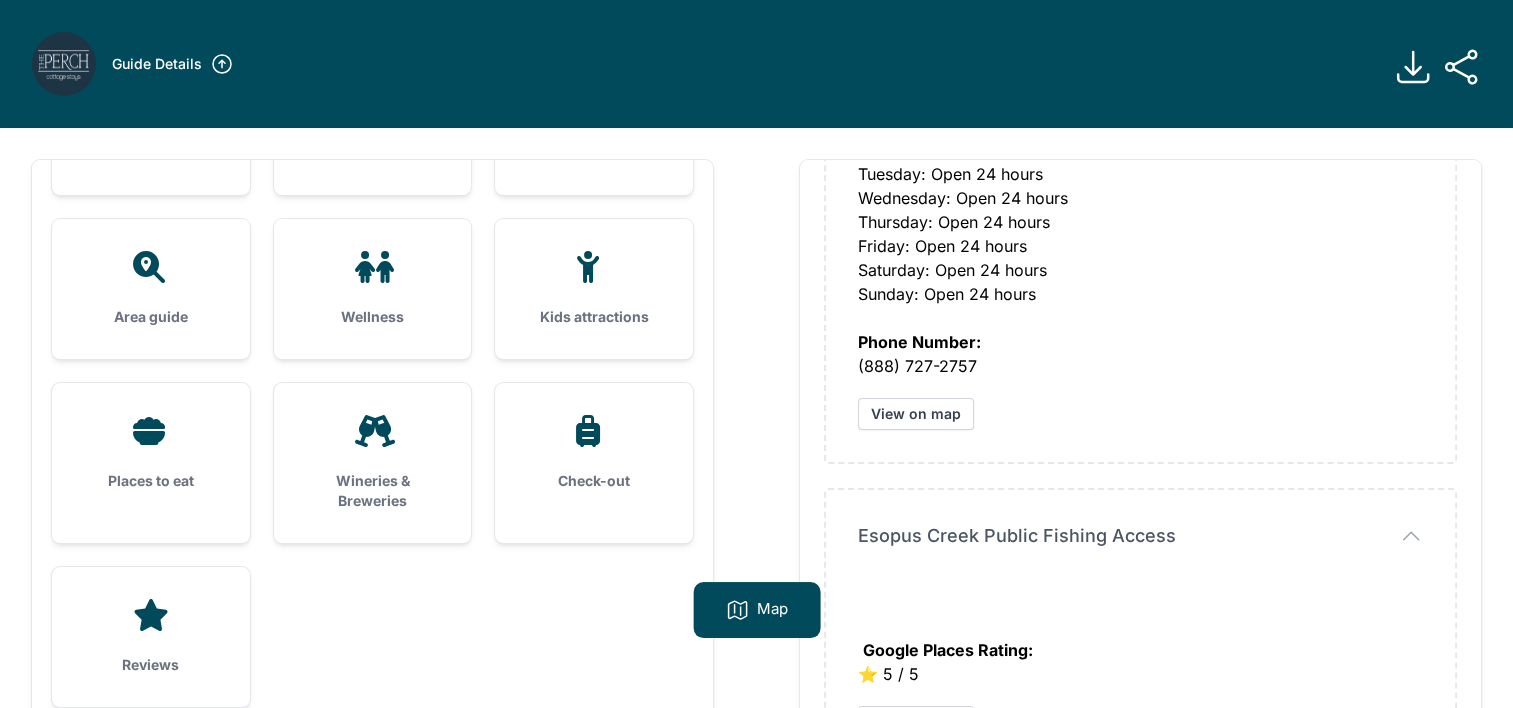 scroll, scrollTop: 831, scrollLeft: 0, axis: vertical 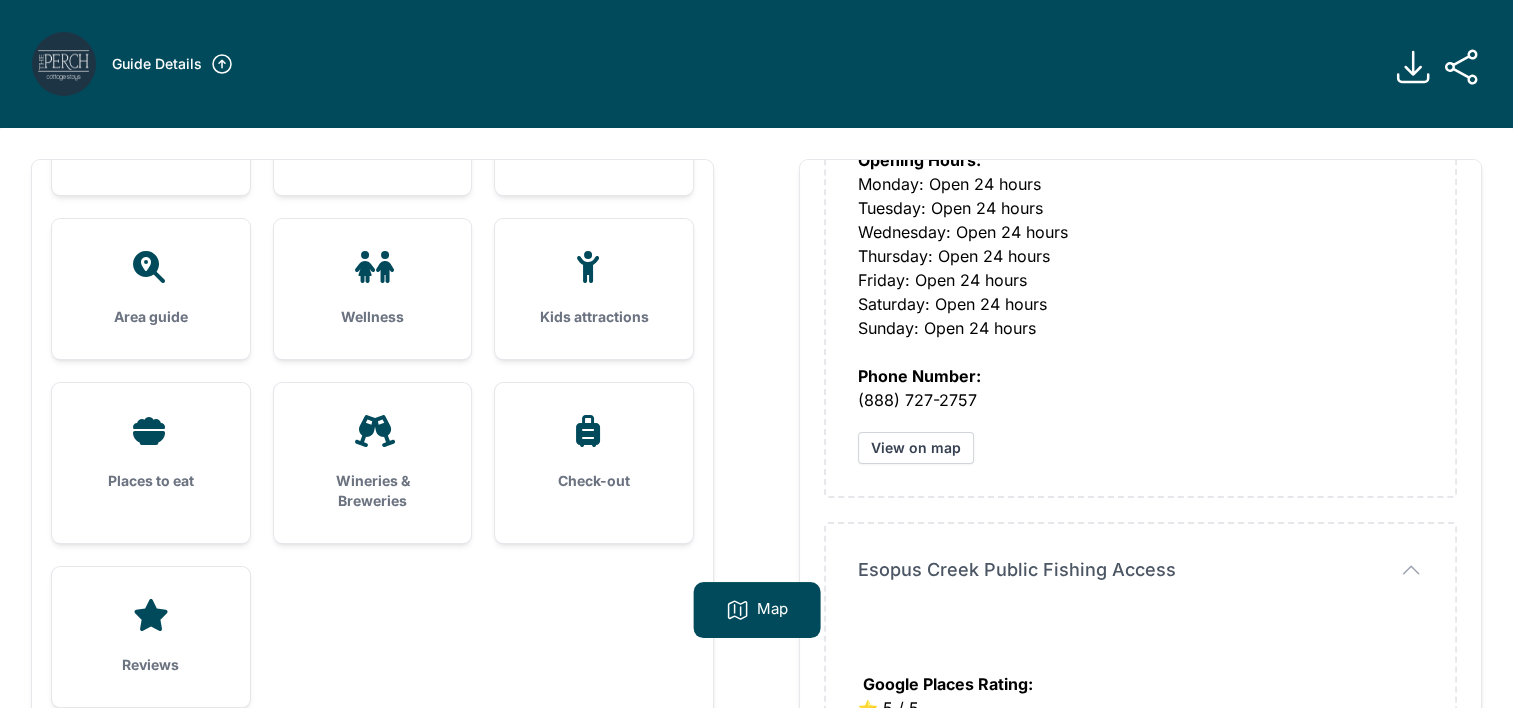 click on "Wineries & Breweries" at bounding box center [373, 491] 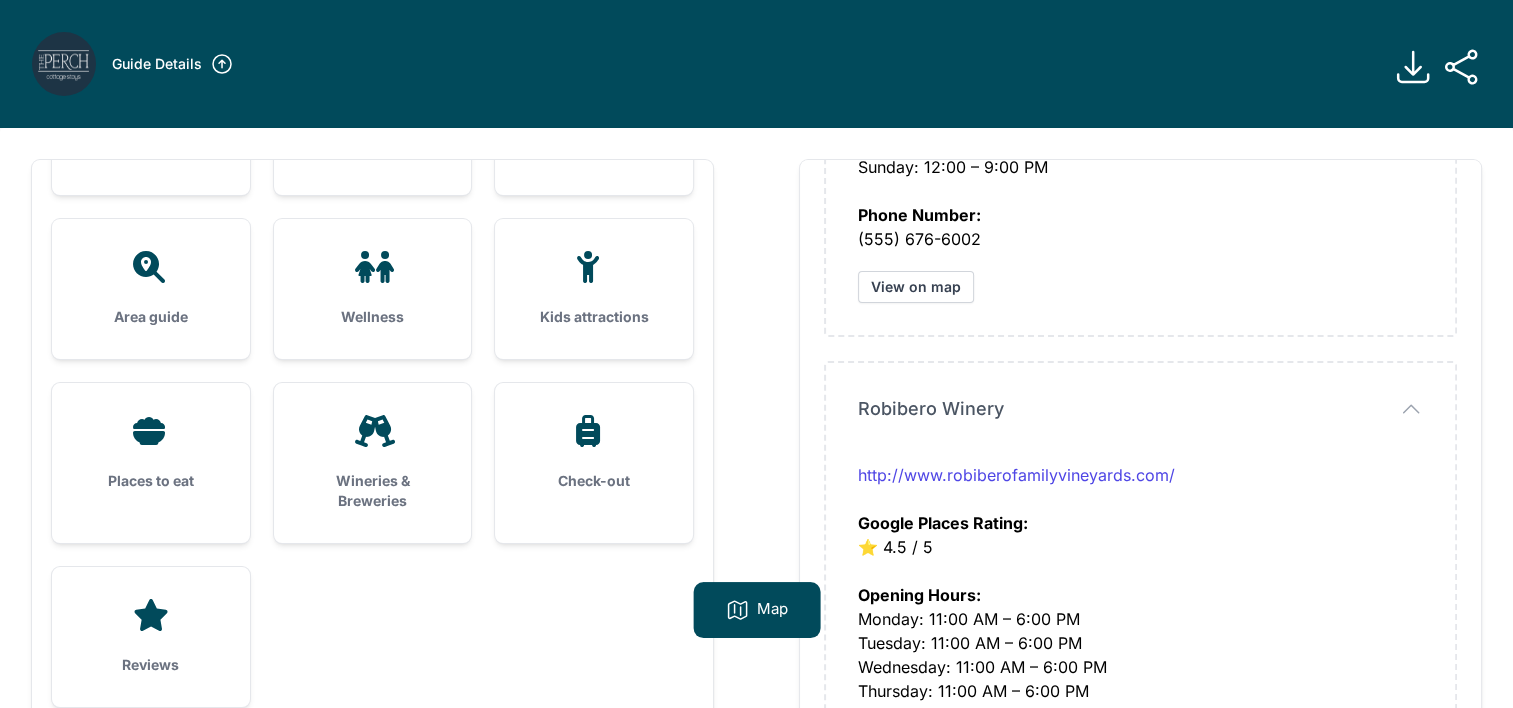 scroll, scrollTop: 4900, scrollLeft: 0, axis: vertical 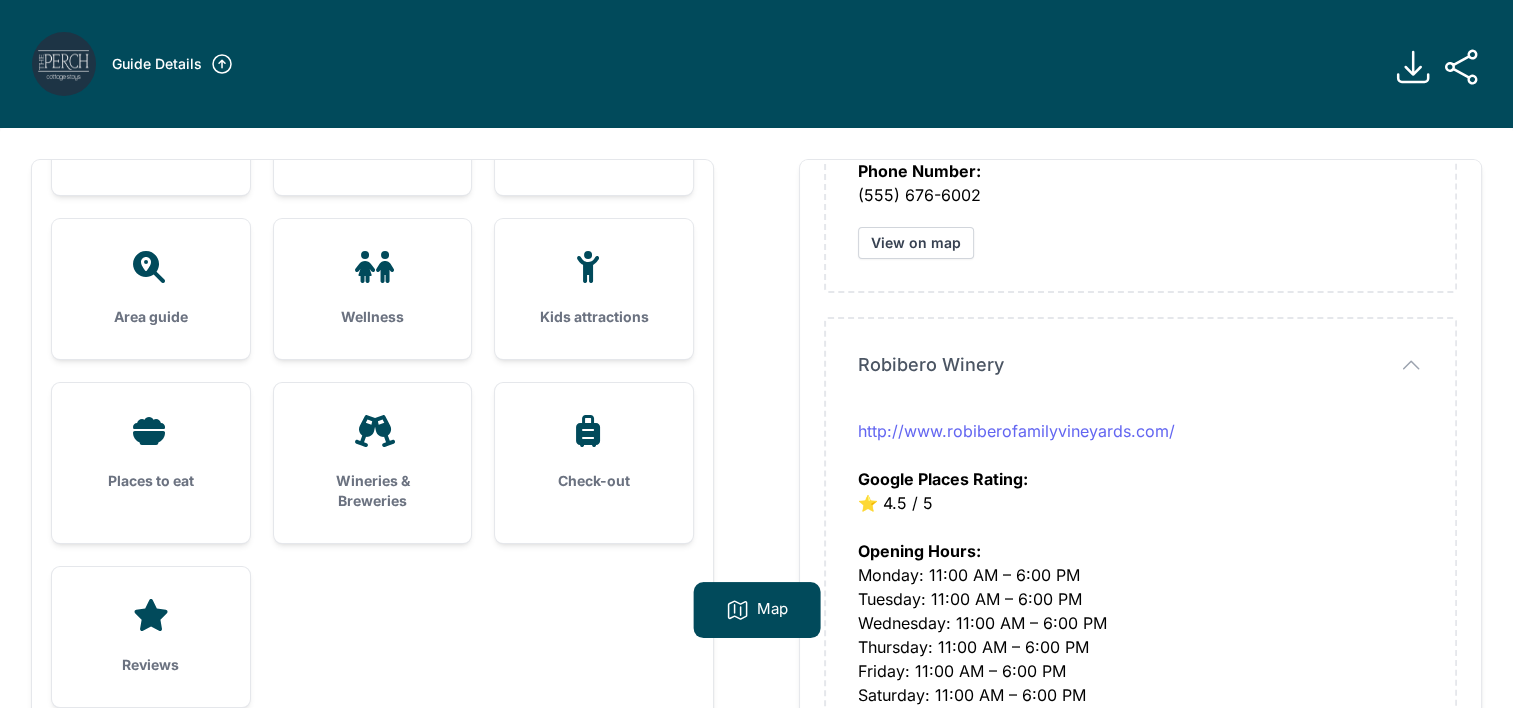 click on "http://www.robiberofamilyvineyards.com/" at bounding box center (1016, 431) 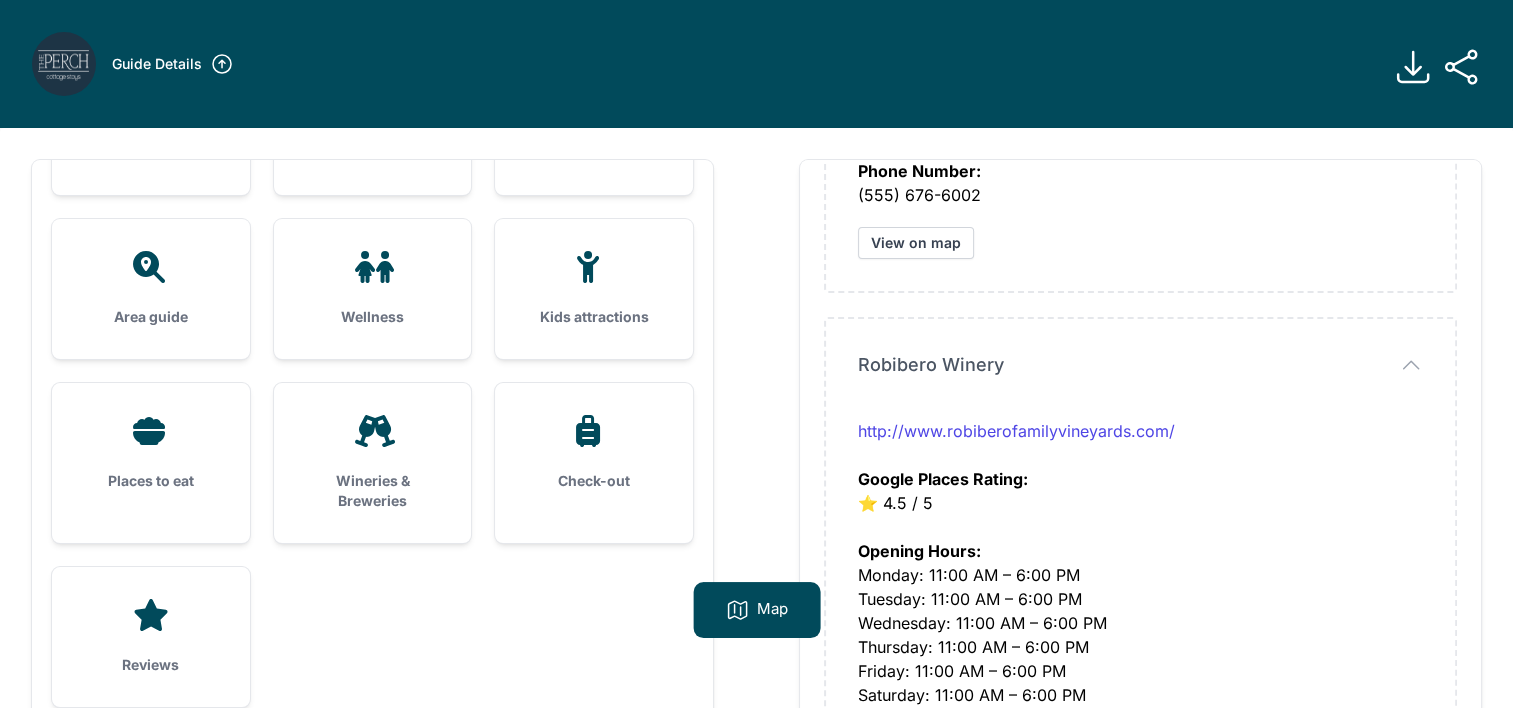 click on "Kids attractions" at bounding box center (594, 289) 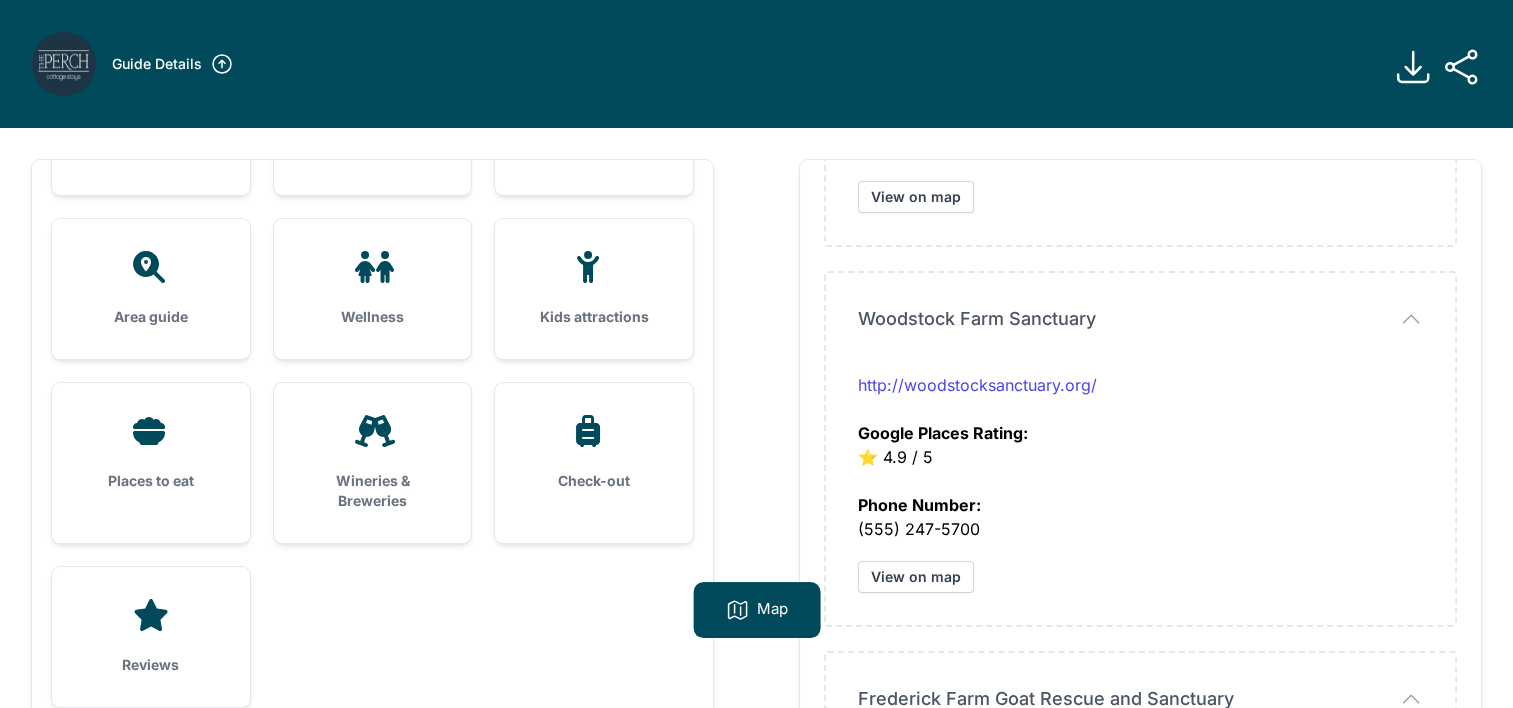 scroll, scrollTop: 1000, scrollLeft: 0, axis: vertical 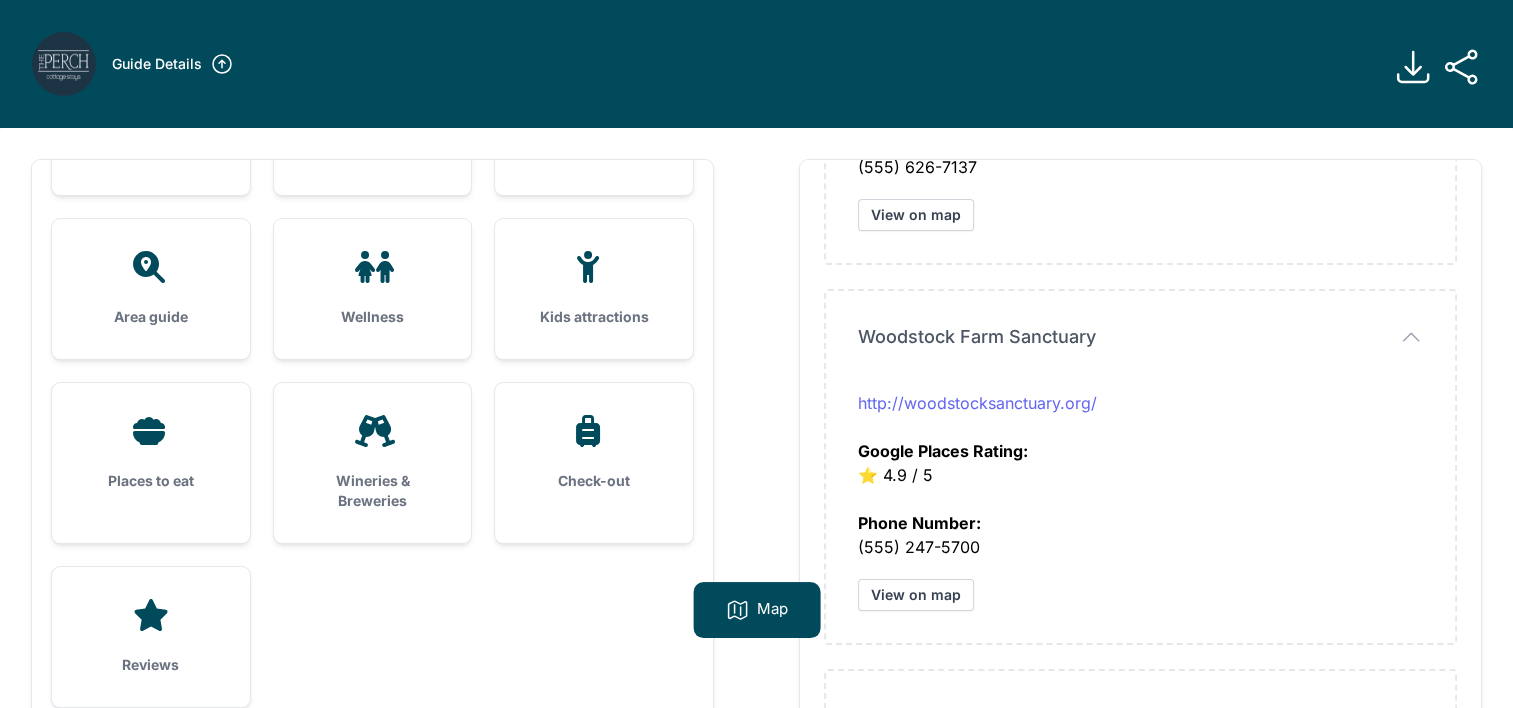 click on "http://woodstocksanctuary.org/" at bounding box center (977, 403) 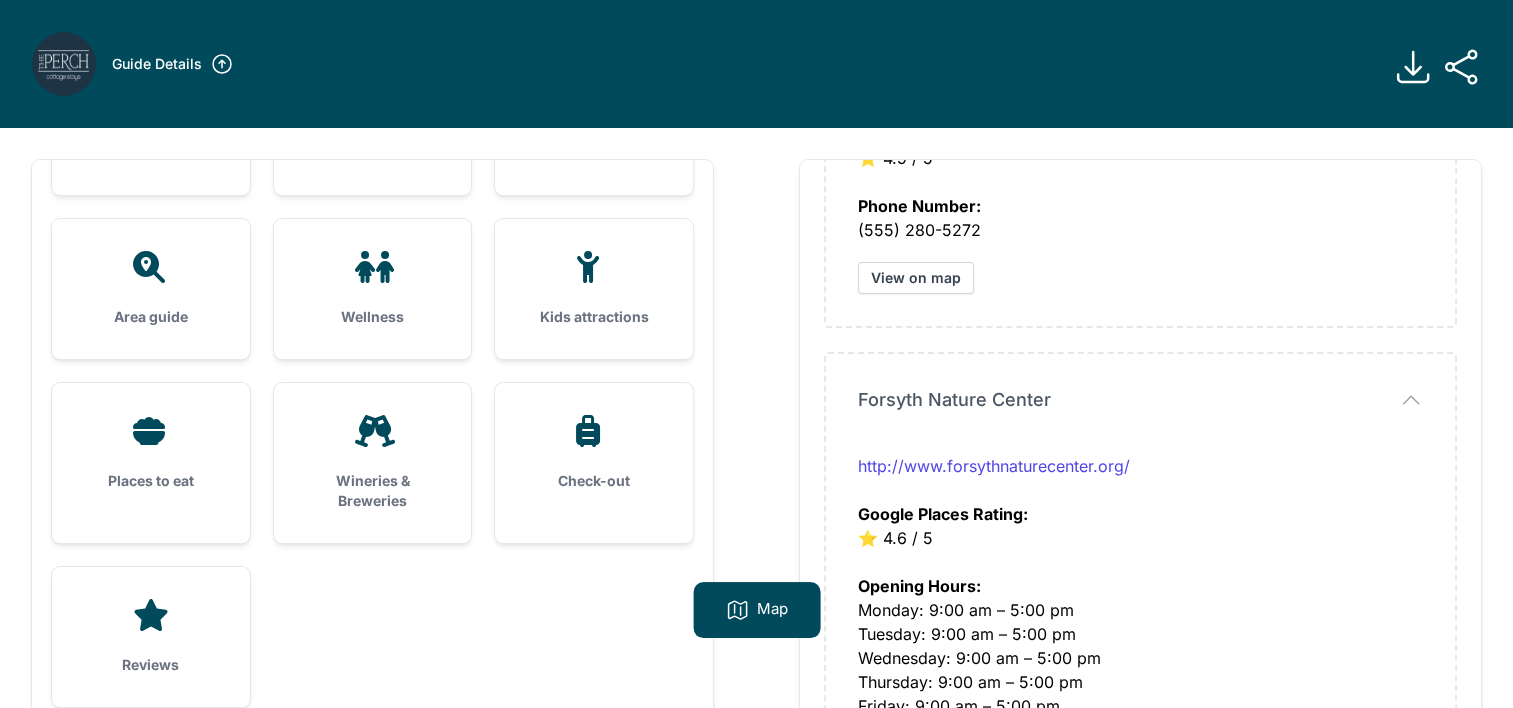 scroll, scrollTop: 1700, scrollLeft: 0, axis: vertical 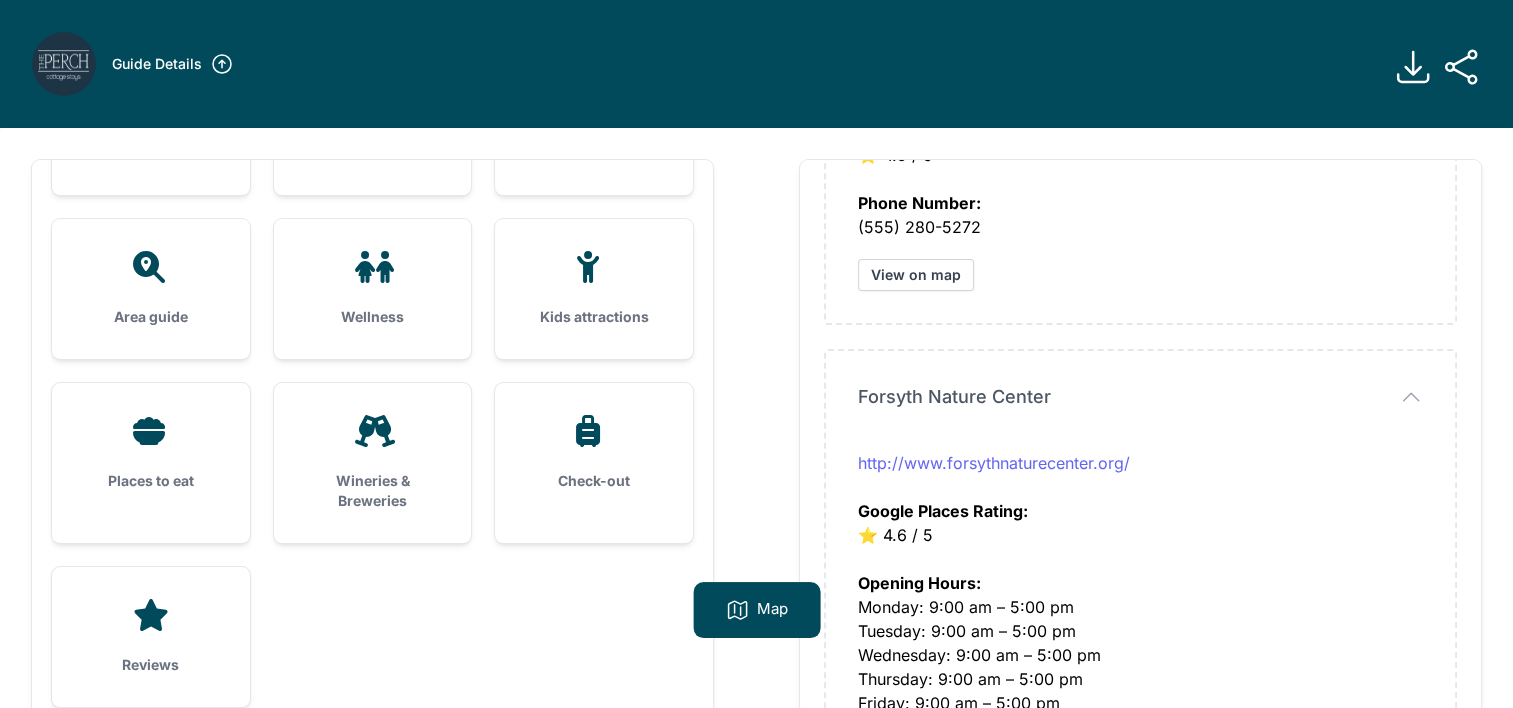 click on "http://www.forsythnaturecenter.org/" at bounding box center (994, 463) 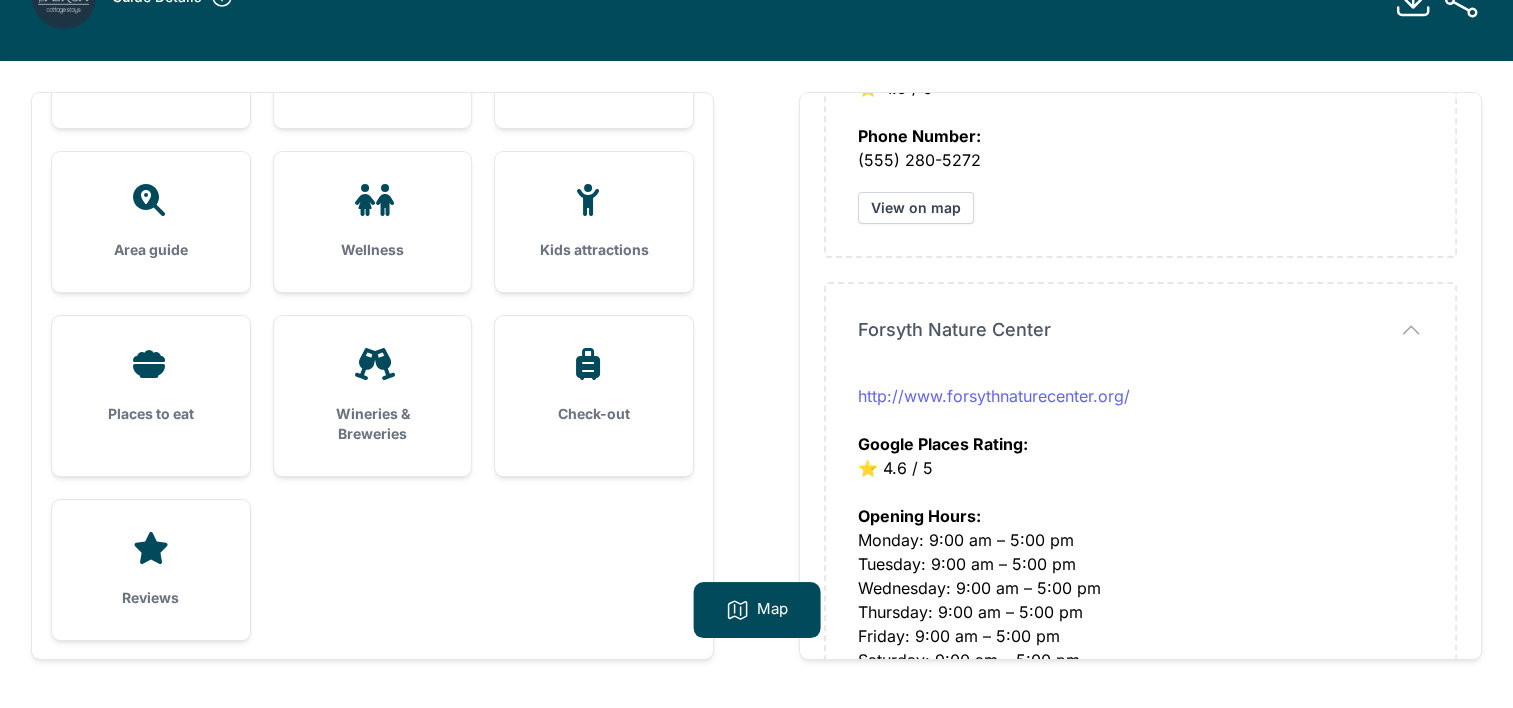 scroll, scrollTop: 100, scrollLeft: 0, axis: vertical 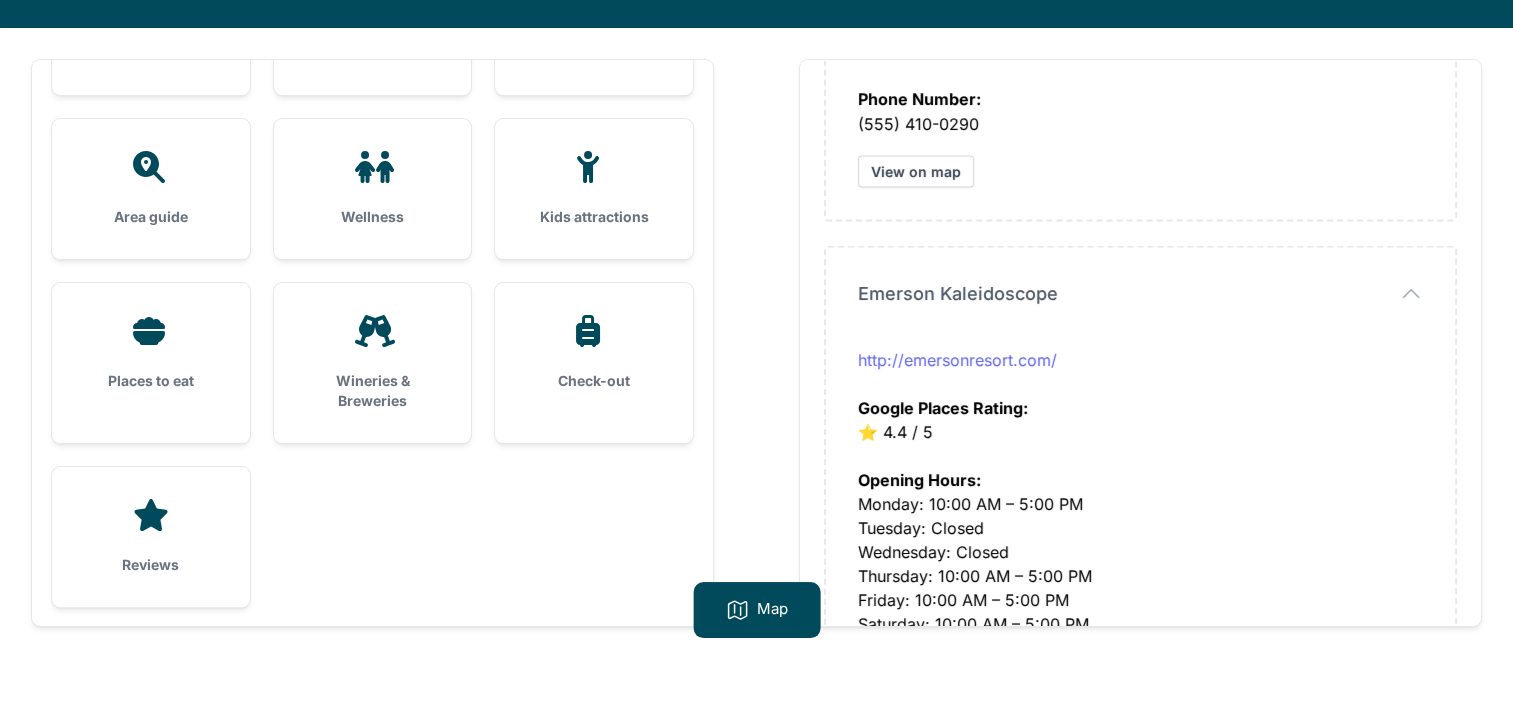 click on "http://emersonresort.com/" at bounding box center (957, 359) 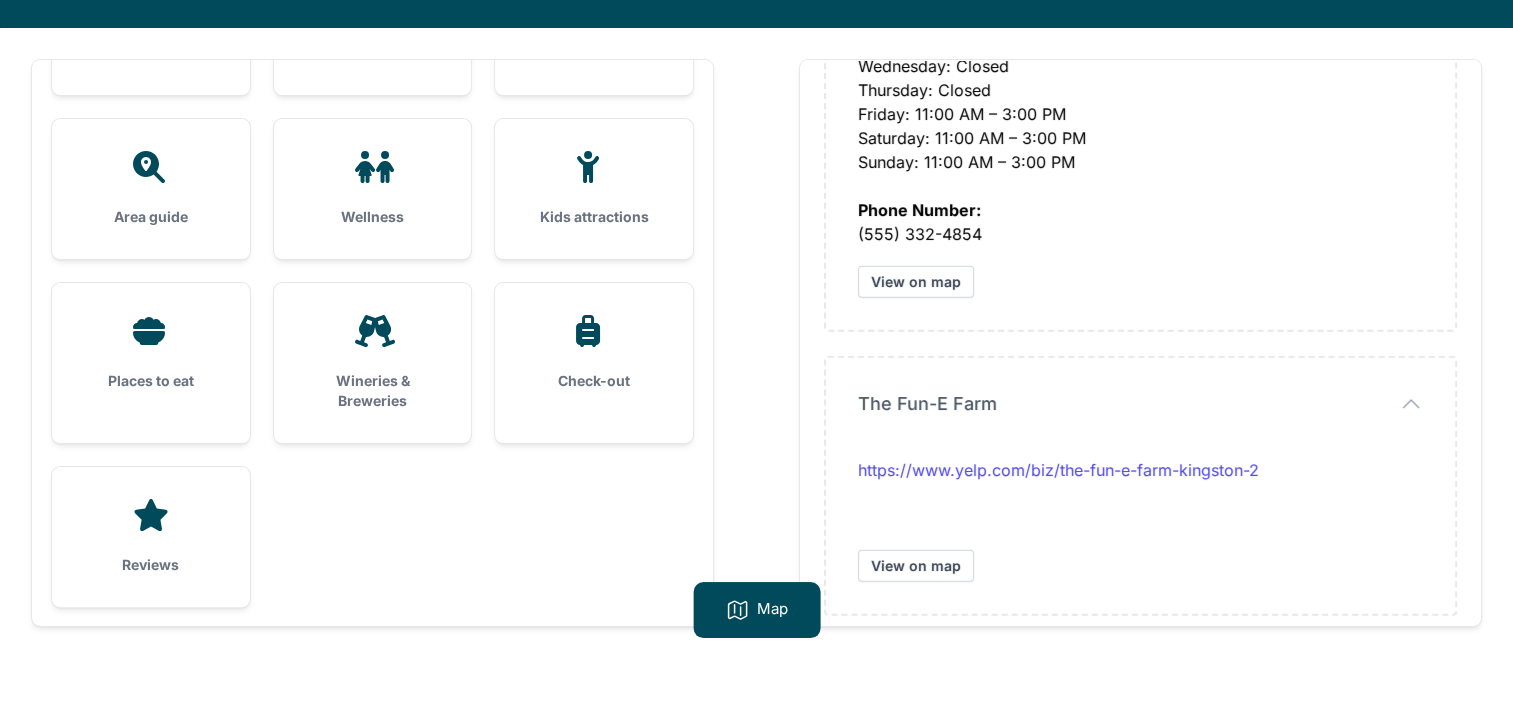 scroll, scrollTop: 5480, scrollLeft: 0, axis: vertical 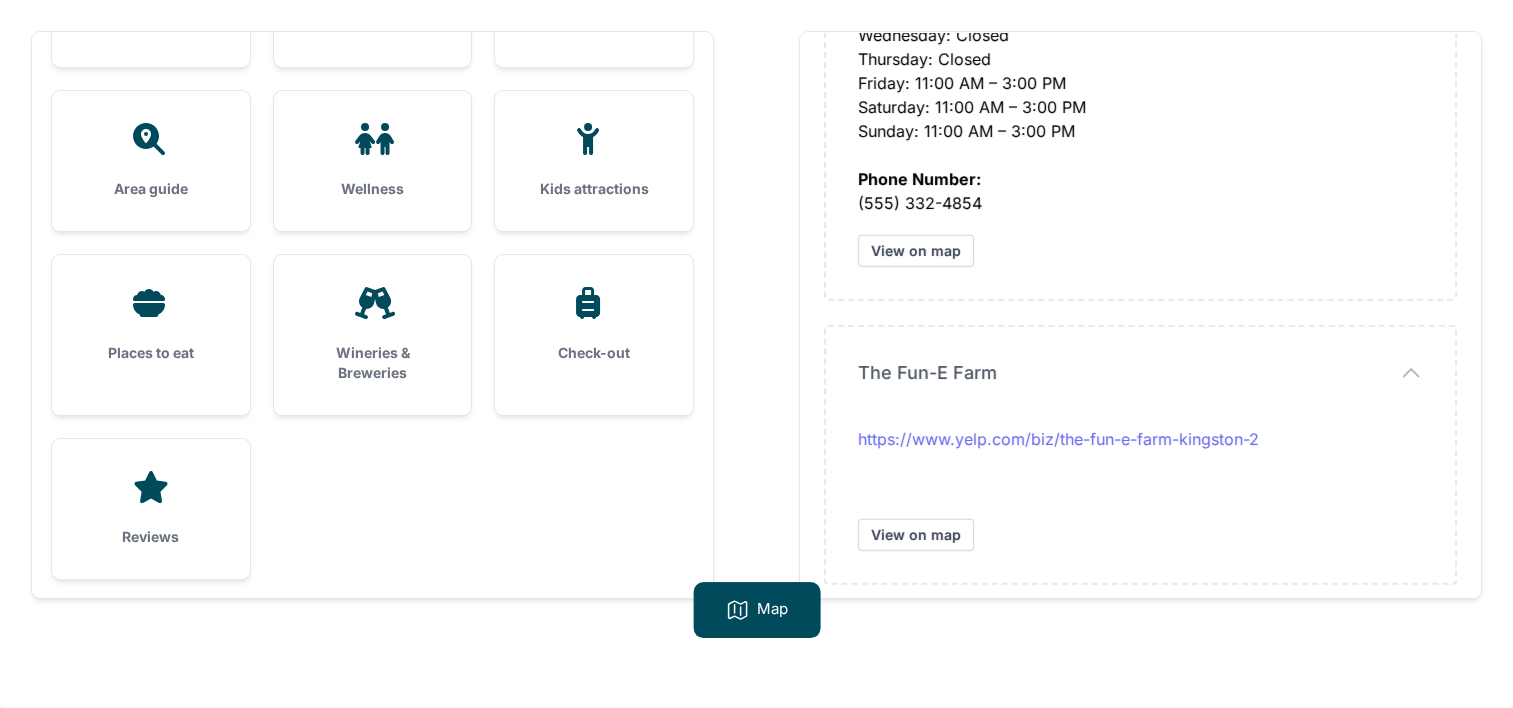 click on "https://www.yelp.com/biz/the-fun-e-farm-kingston-2" at bounding box center (1058, 439) 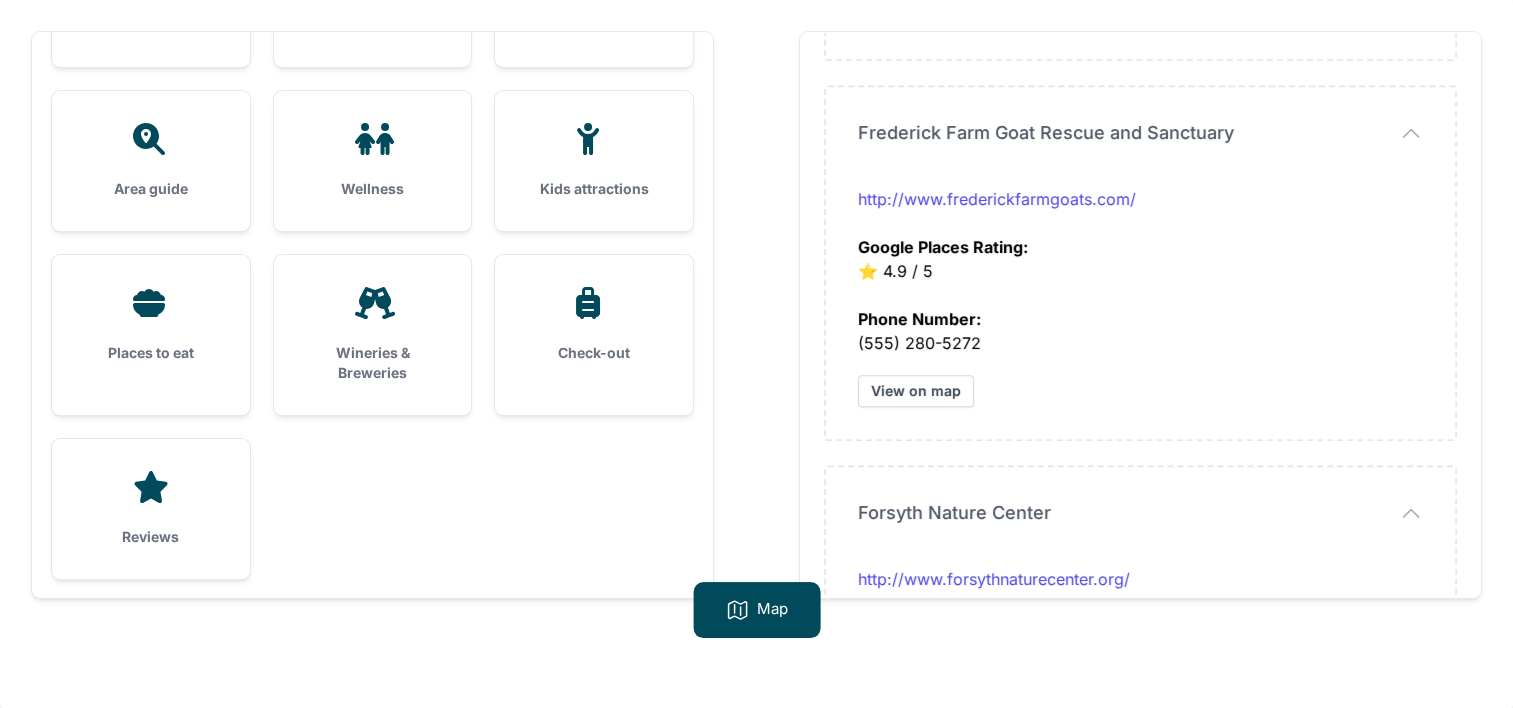 scroll, scrollTop: 1380, scrollLeft: 0, axis: vertical 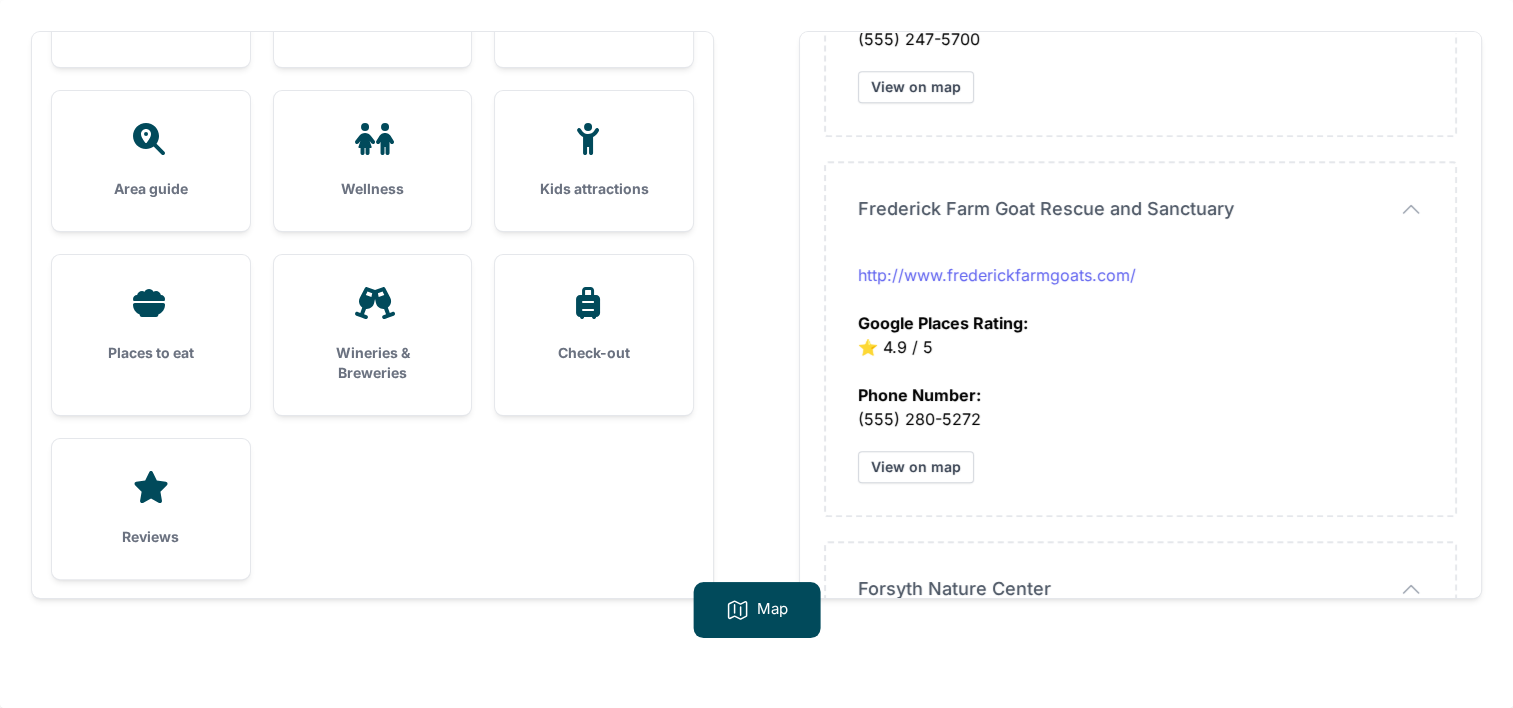 click on "http://www.frederickfarmgoats.com/" at bounding box center (997, 275) 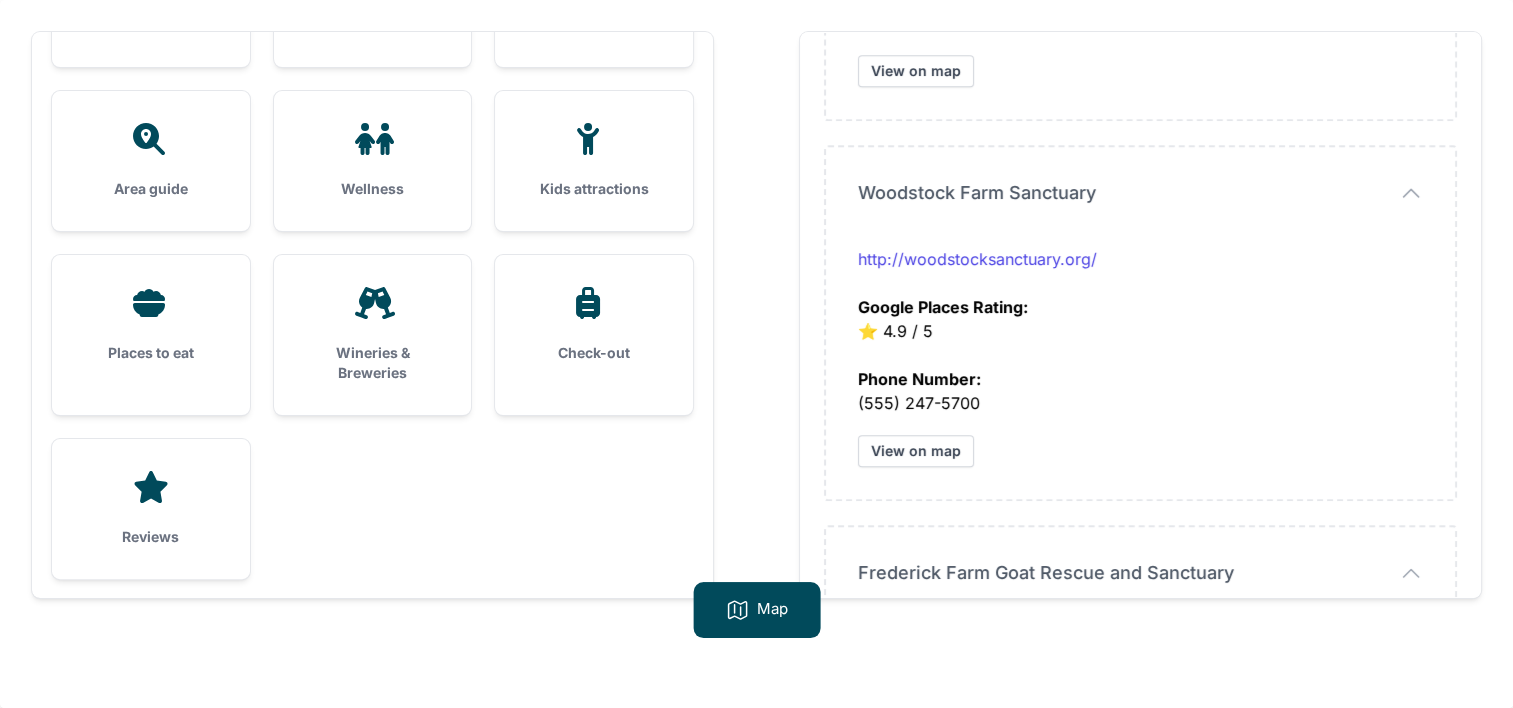 scroll, scrollTop: 980, scrollLeft: 0, axis: vertical 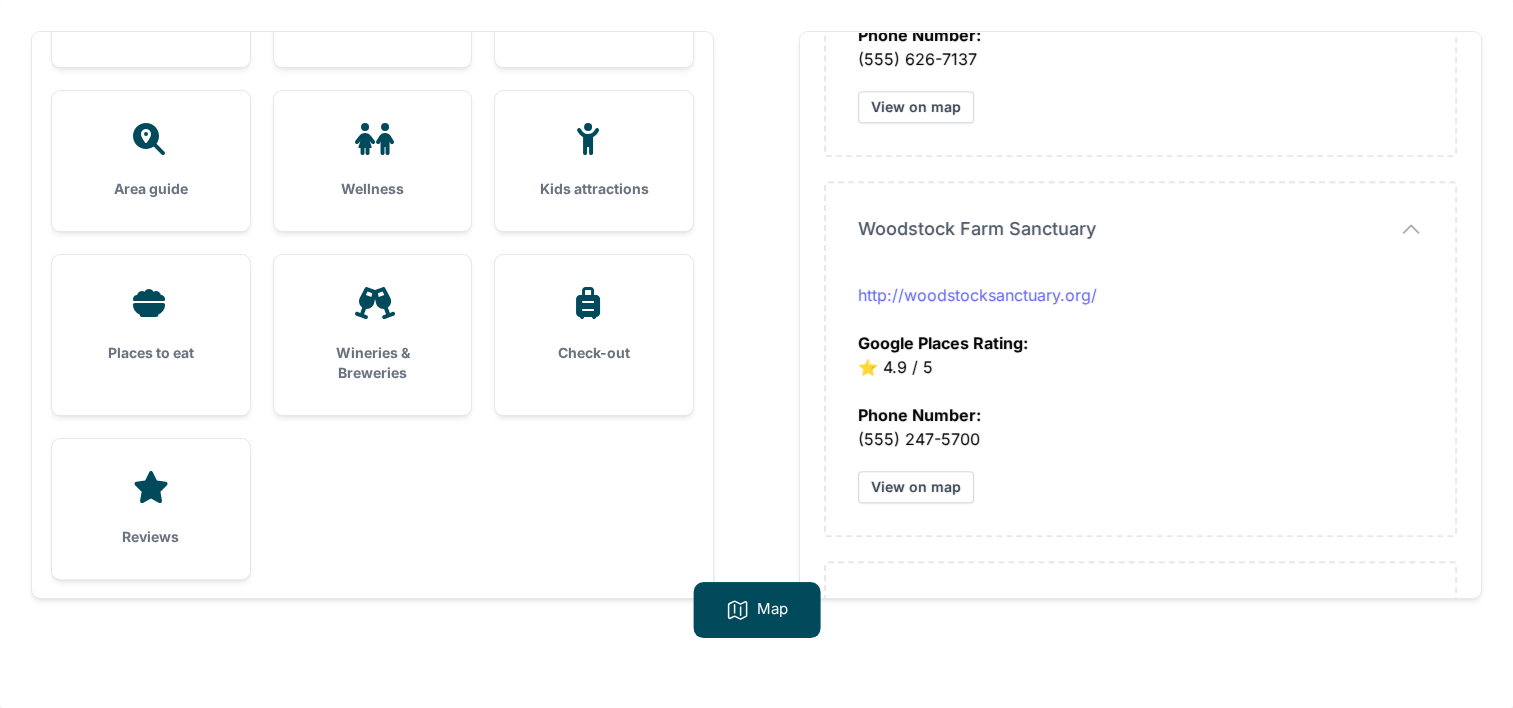 click on "http://woodstocksanctuary.org/" at bounding box center [977, 295] 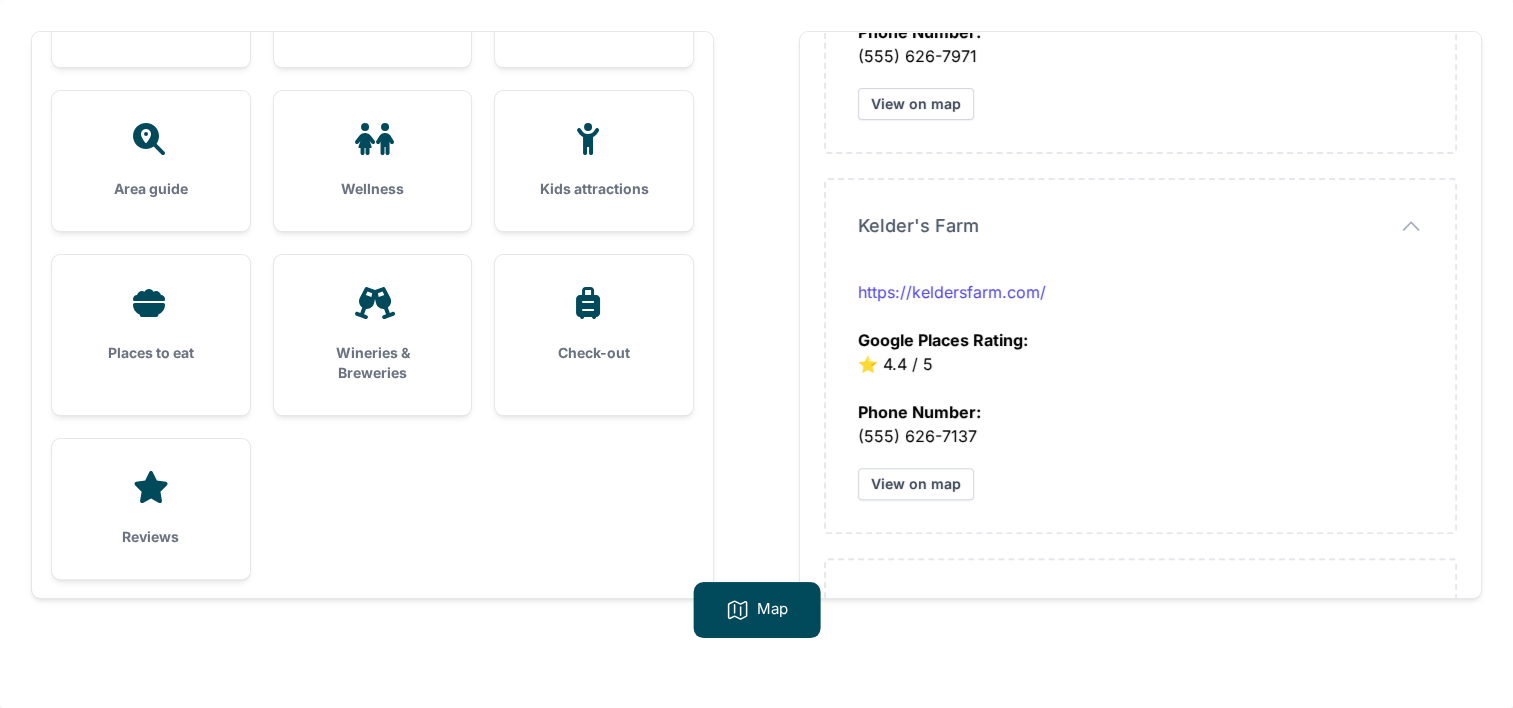 scroll, scrollTop: 580, scrollLeft: 0, axis: vertical 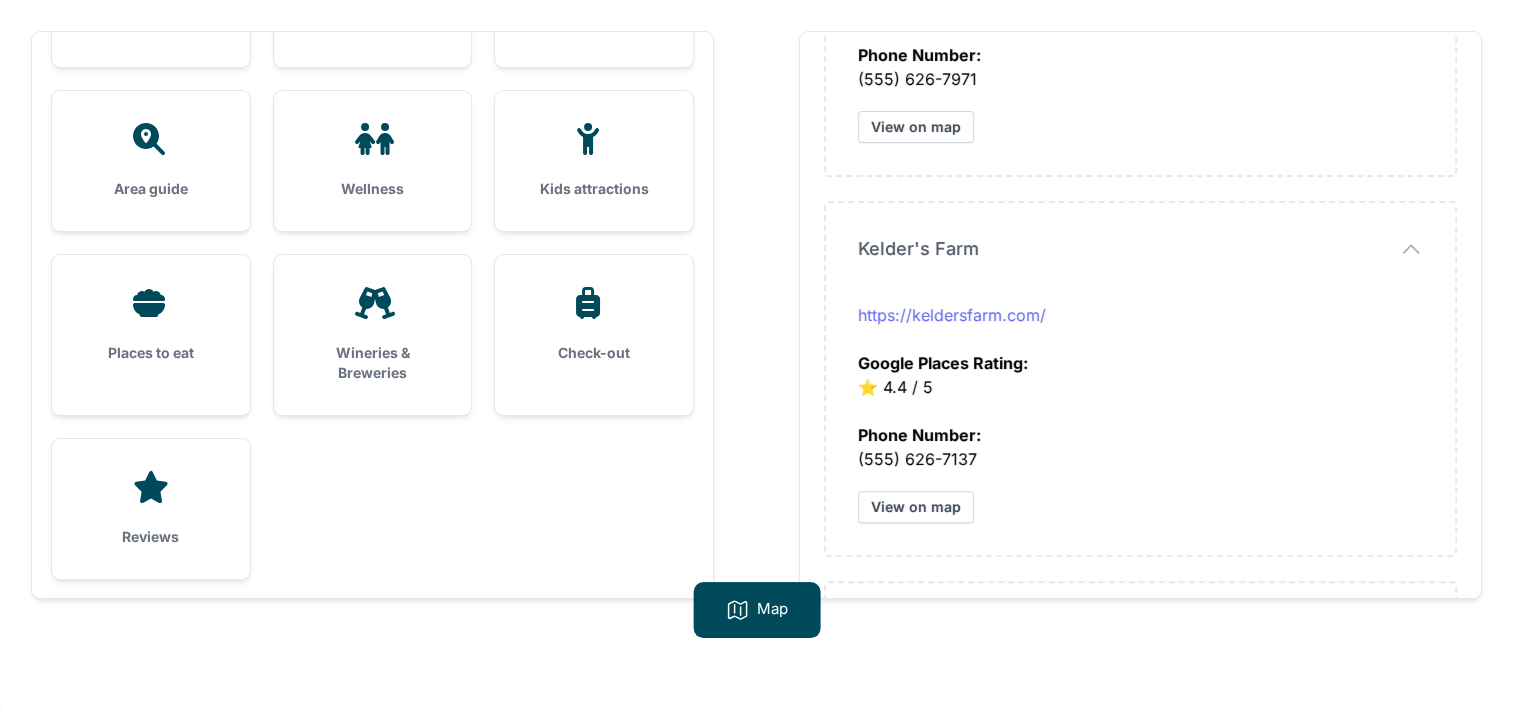 click on "https://keldersfarm.com/" at bounding box center [952, 315] 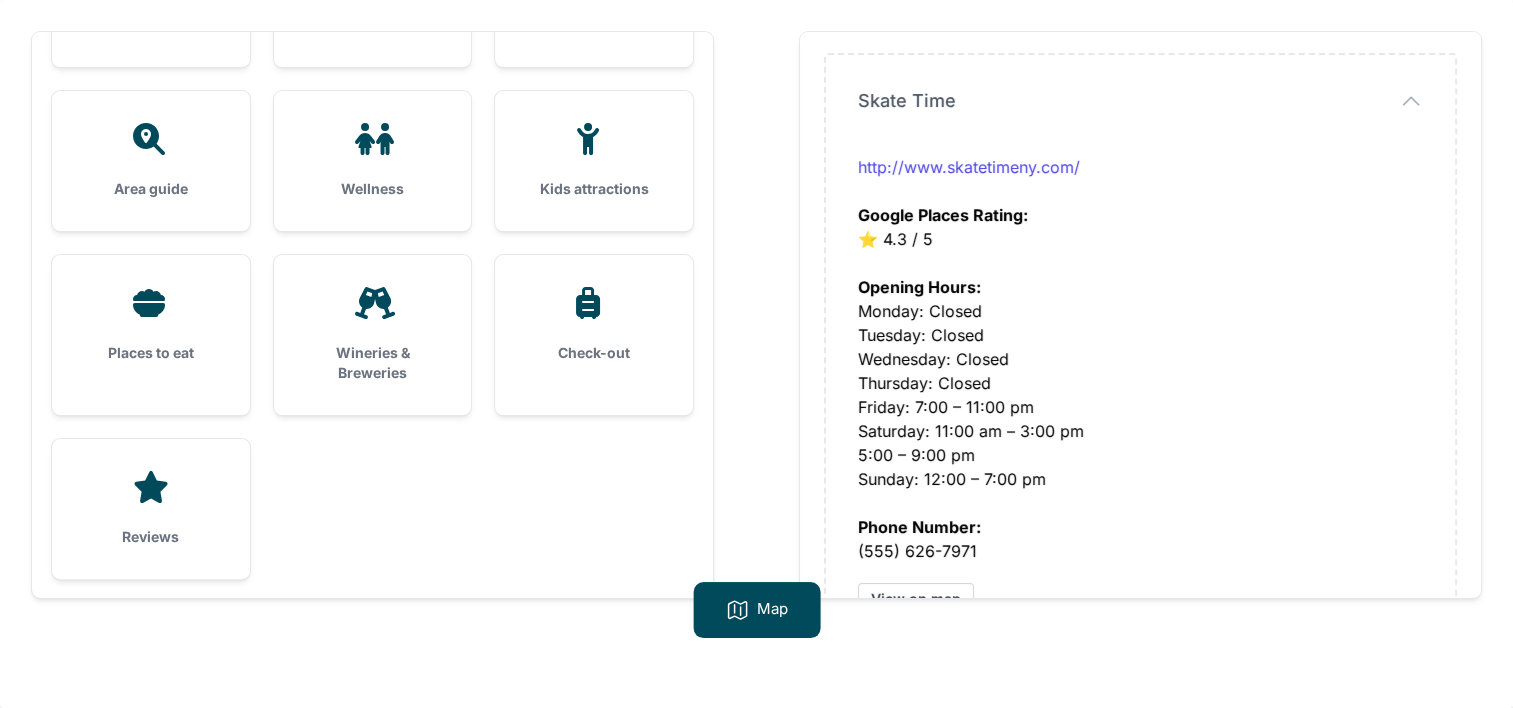 scroll, scrollTop: 0, scrollLeft: 0, axis: both 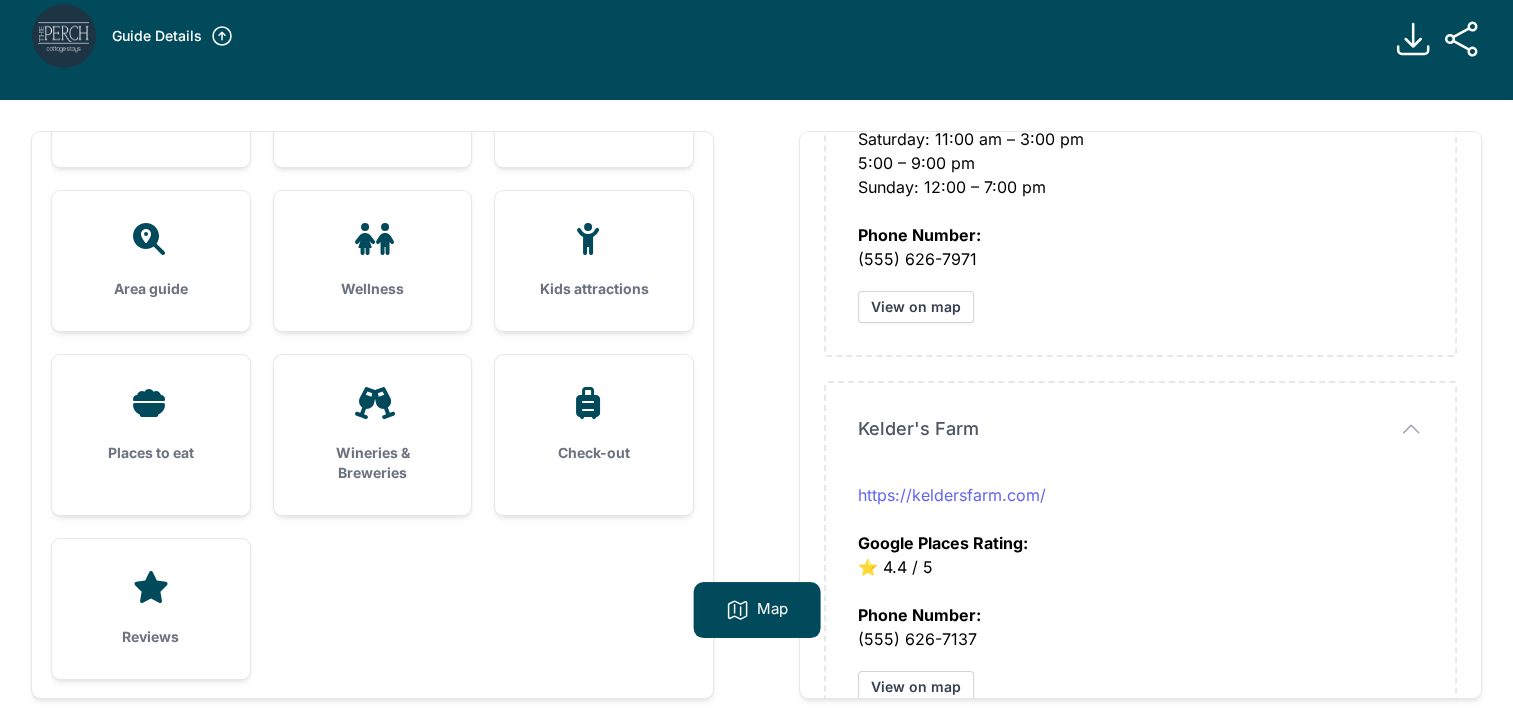 click on "https://keldersfarm.com/" at bounding box center [952, 495] 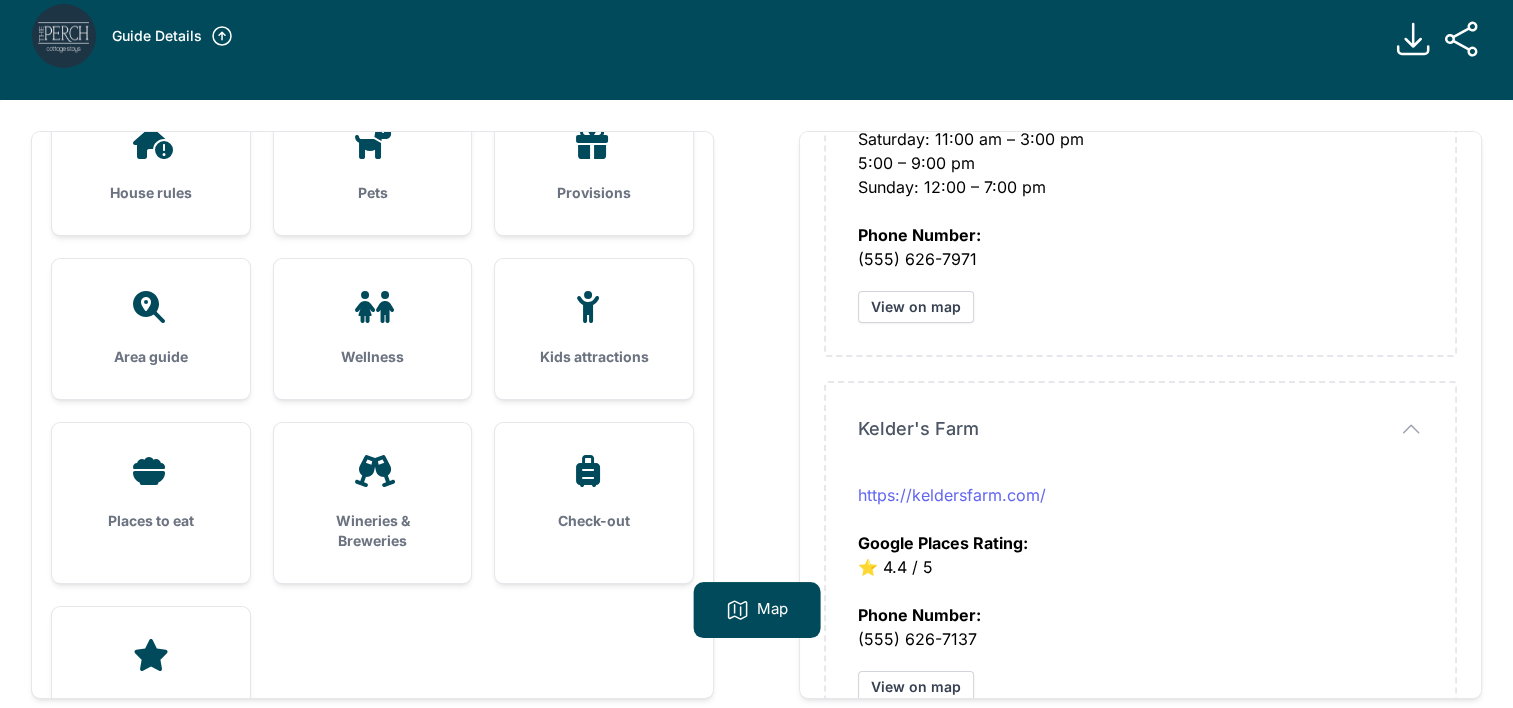 scroll, scrollTop: 253, scrollLeft: 0, axis: vertical 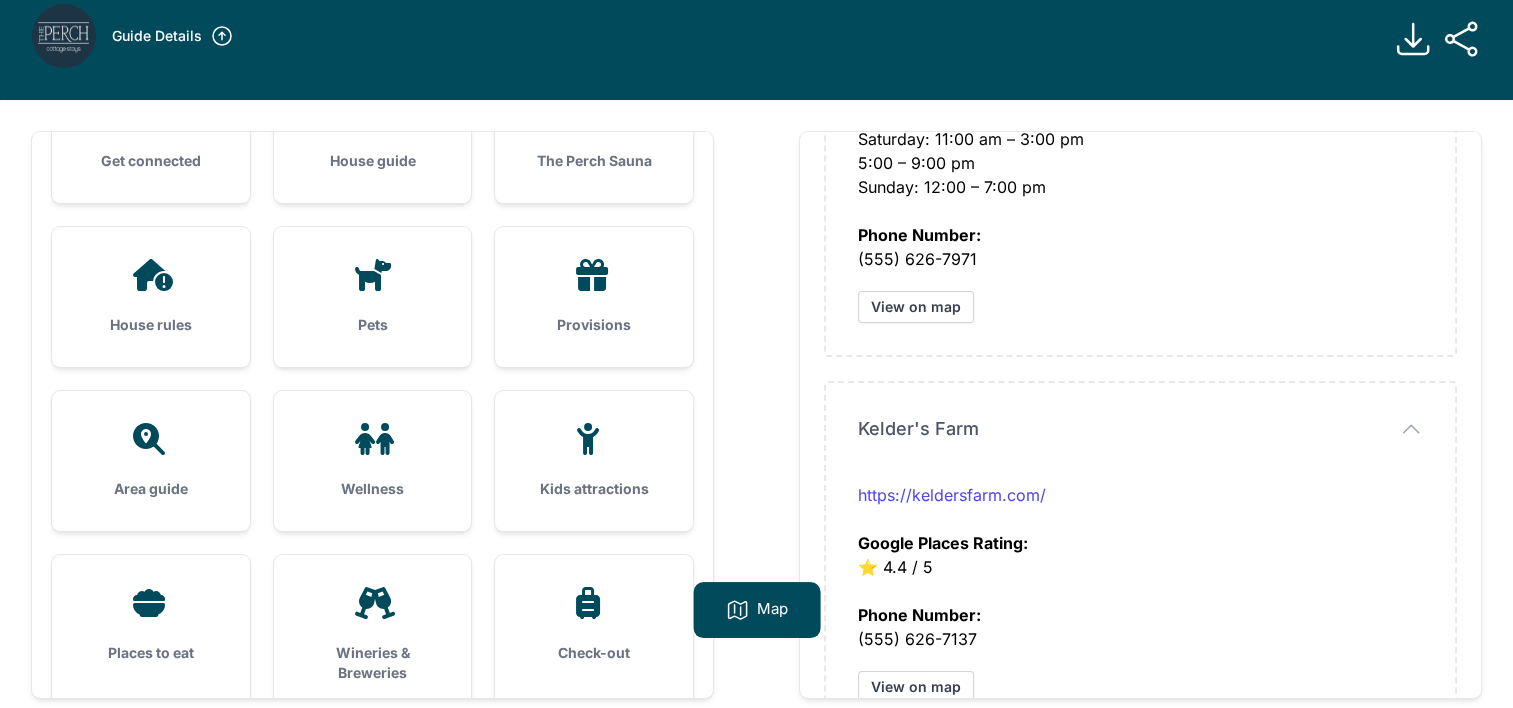 click on "Area guide" at bounding box center (151, 461) 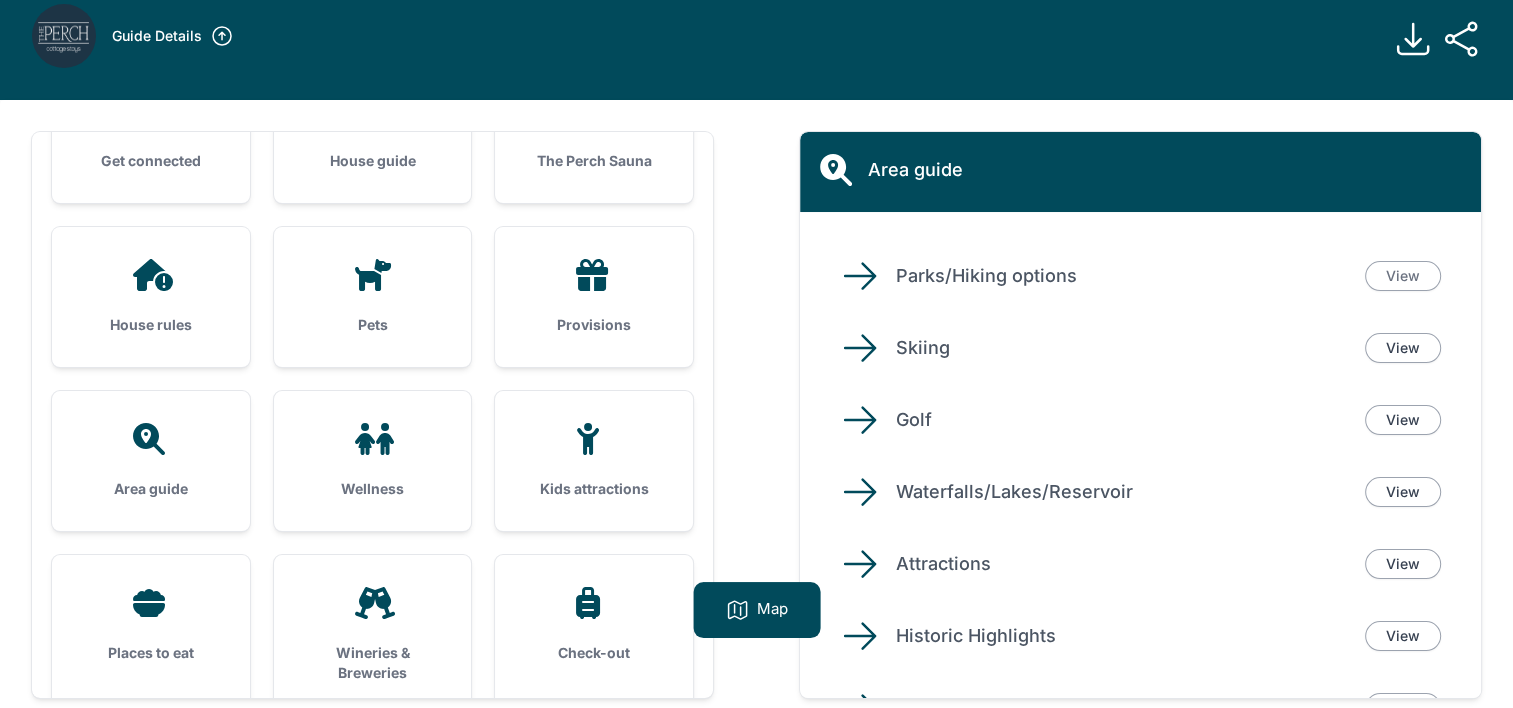 click on "View" at bounding box center (1403, 276) 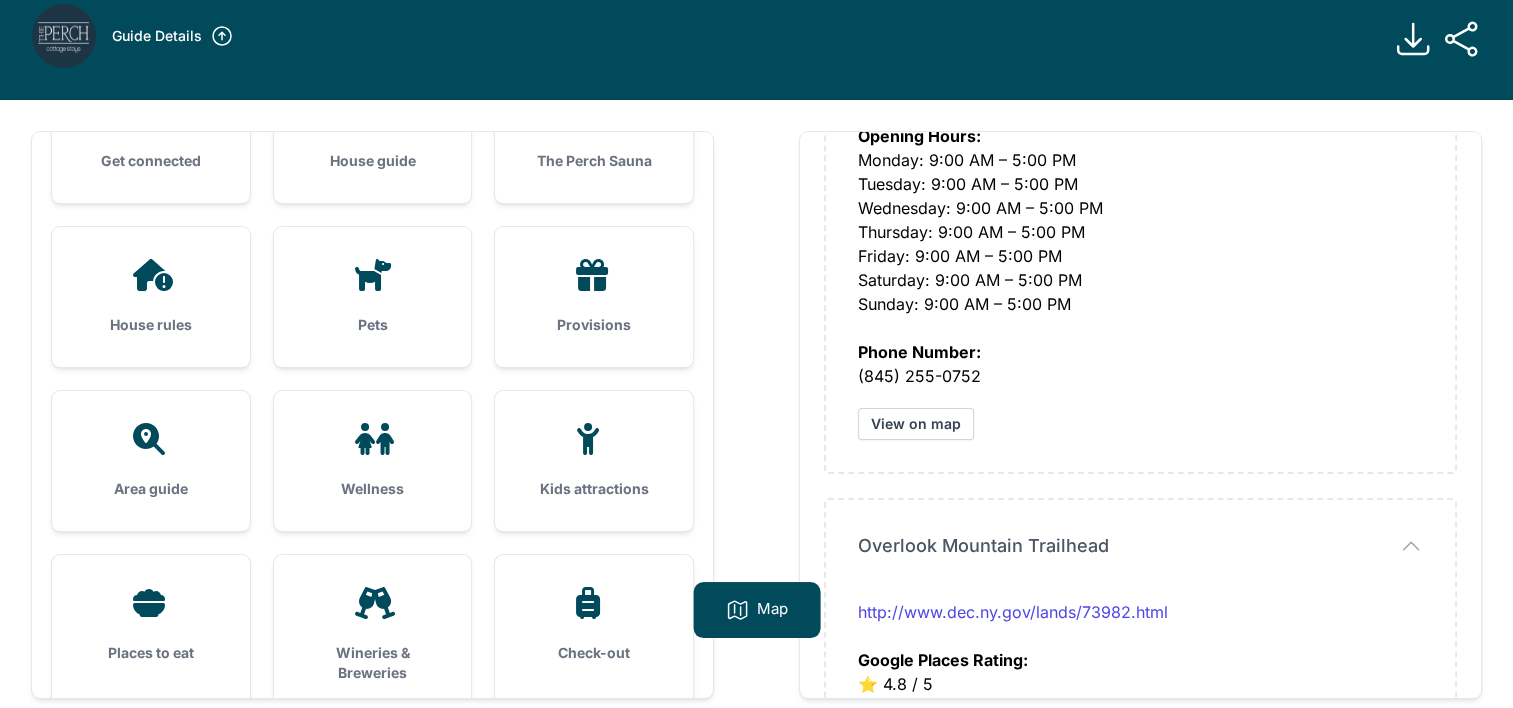 scroll, scrollTop: 700, scrollLeft: 0, axis: vertical 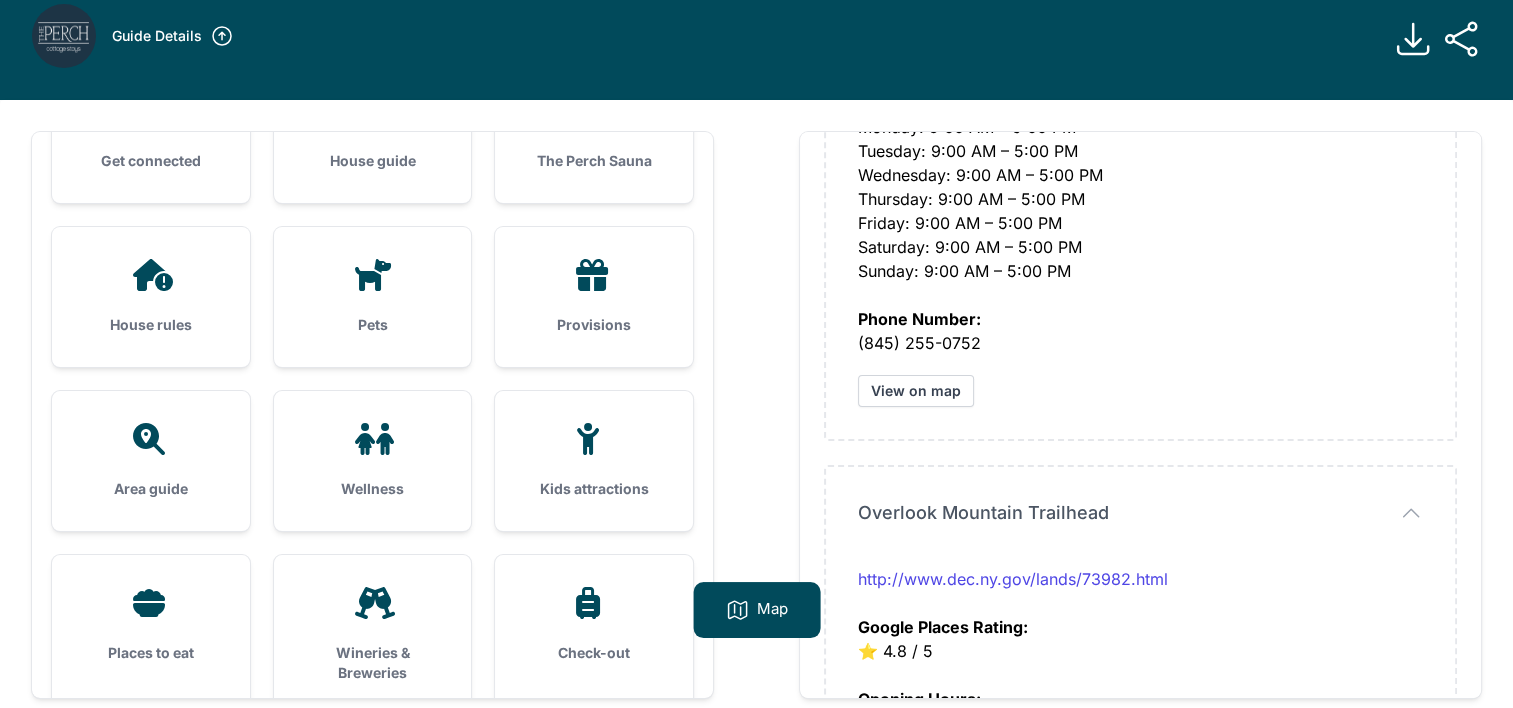 click on "http://www.dec.ny.gov/lands/73982.html     Google Places Rating:    ⭐️ 4.8 / 5" at bounding box center [1140, 615] 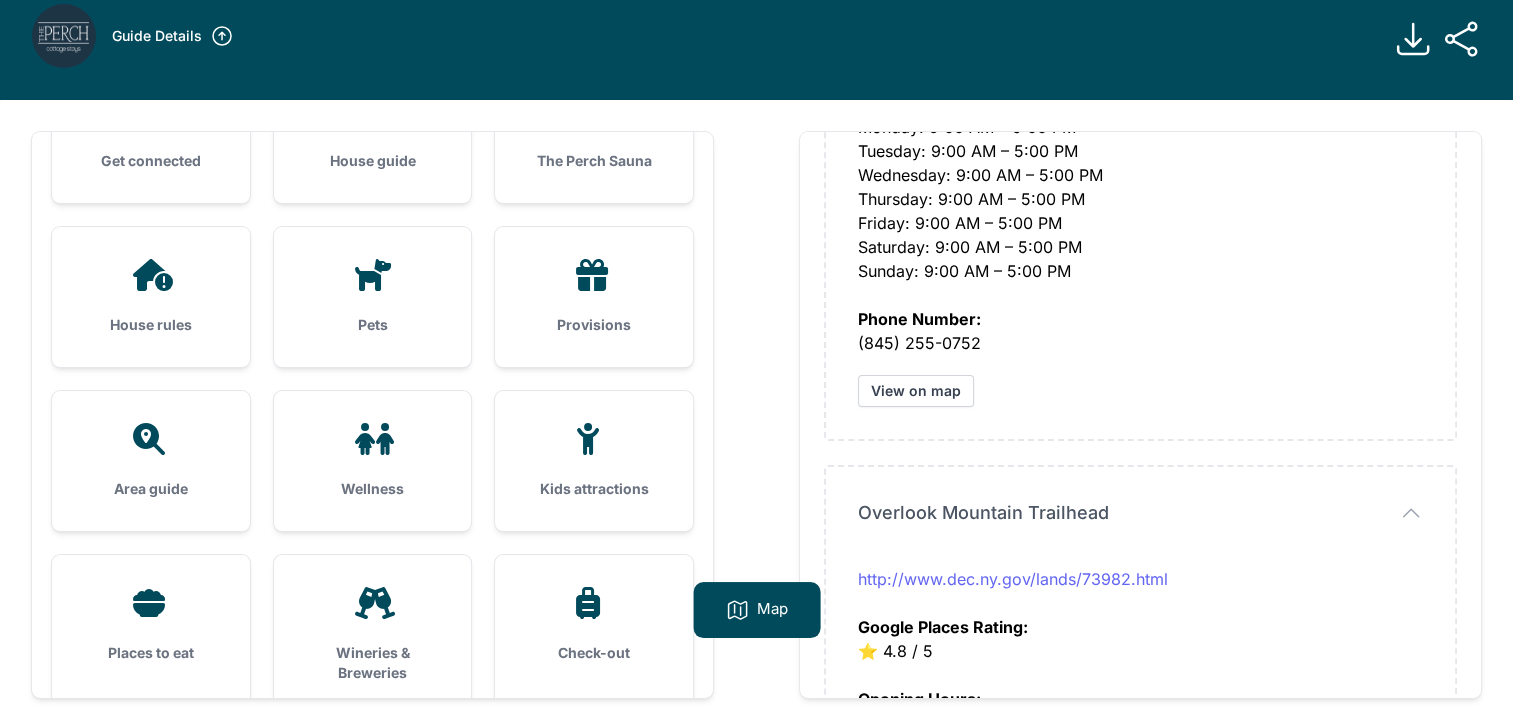 click on "http://www.dec.ny.gov/lands/73982.html" at bounding box center (1013, 579) 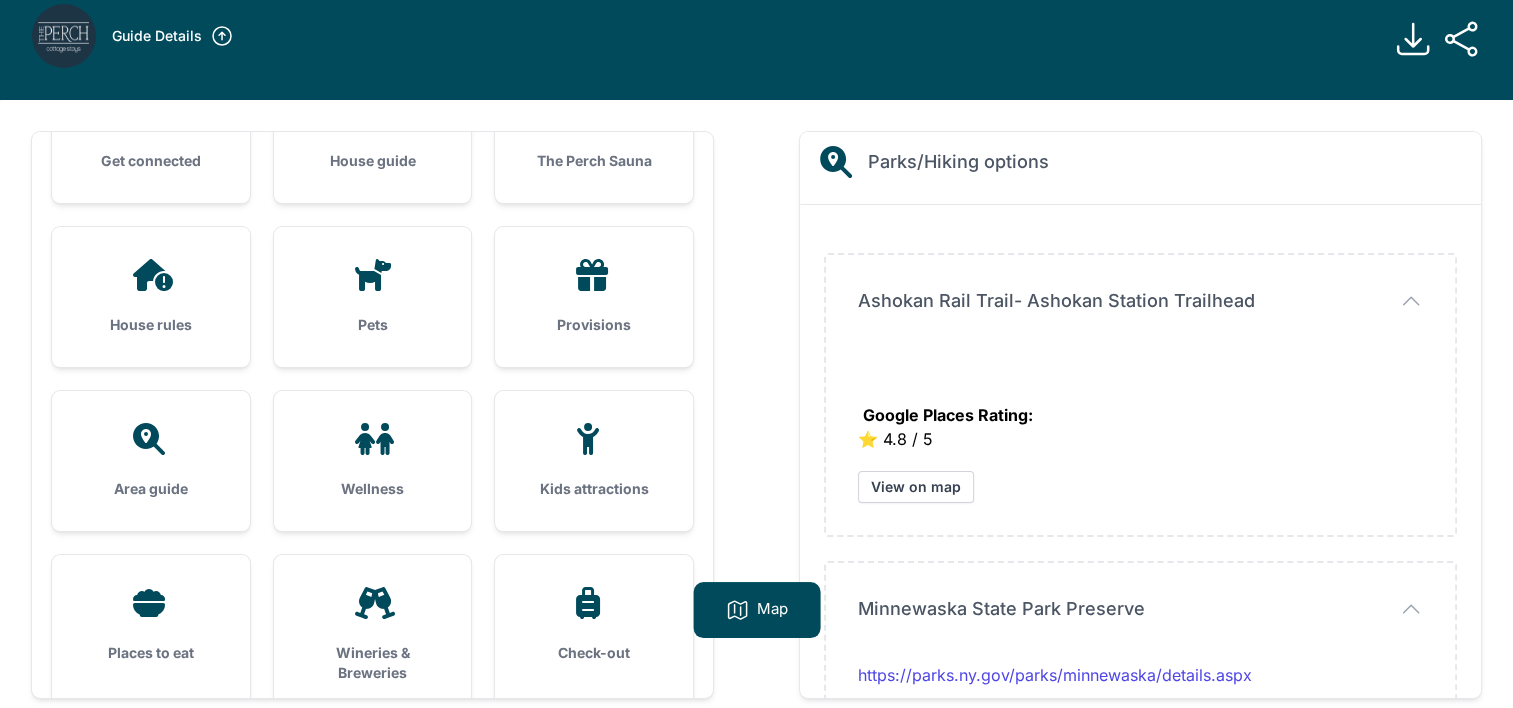 scroll, scrollTop: 0, scrollLeft: 0, axis: both 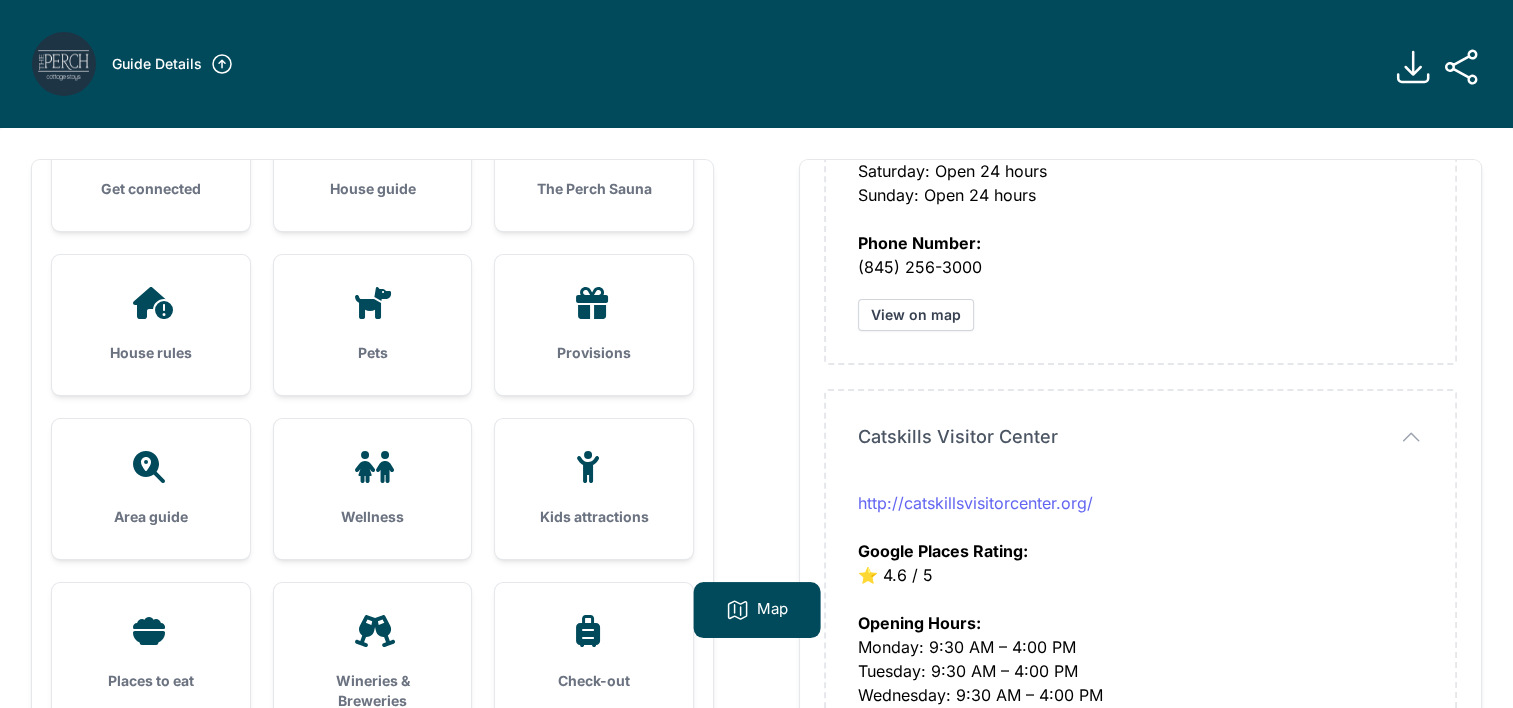 click on "http://catskillsvisitorcenter.org/" at bounding box center [975, 503] 